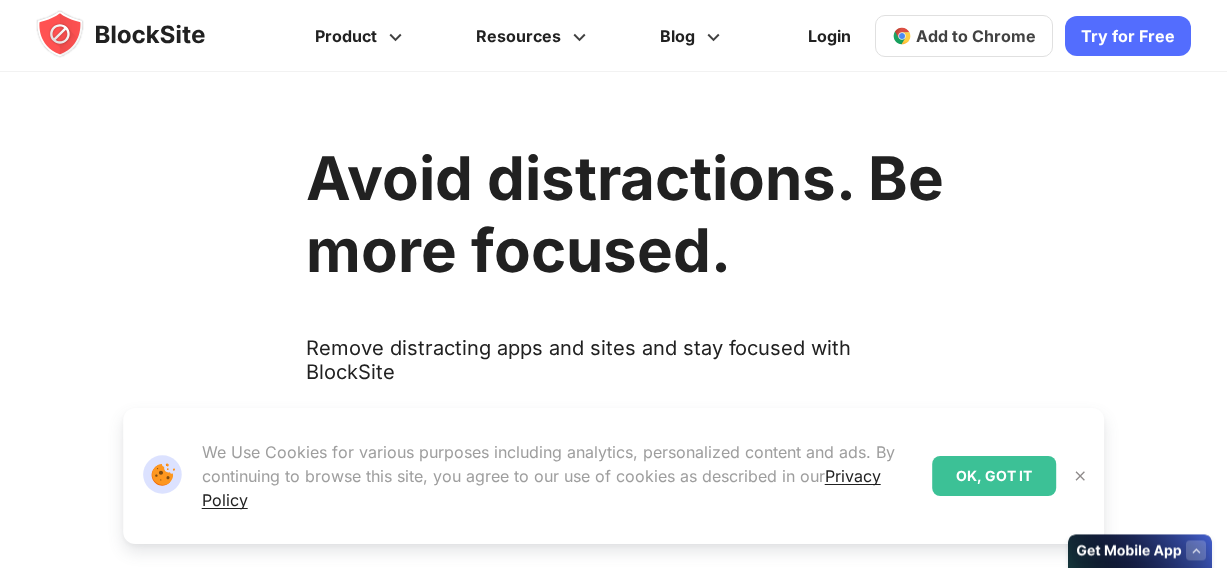 scroll, scrollTop: 0, scrollLeft: 0, axis: both 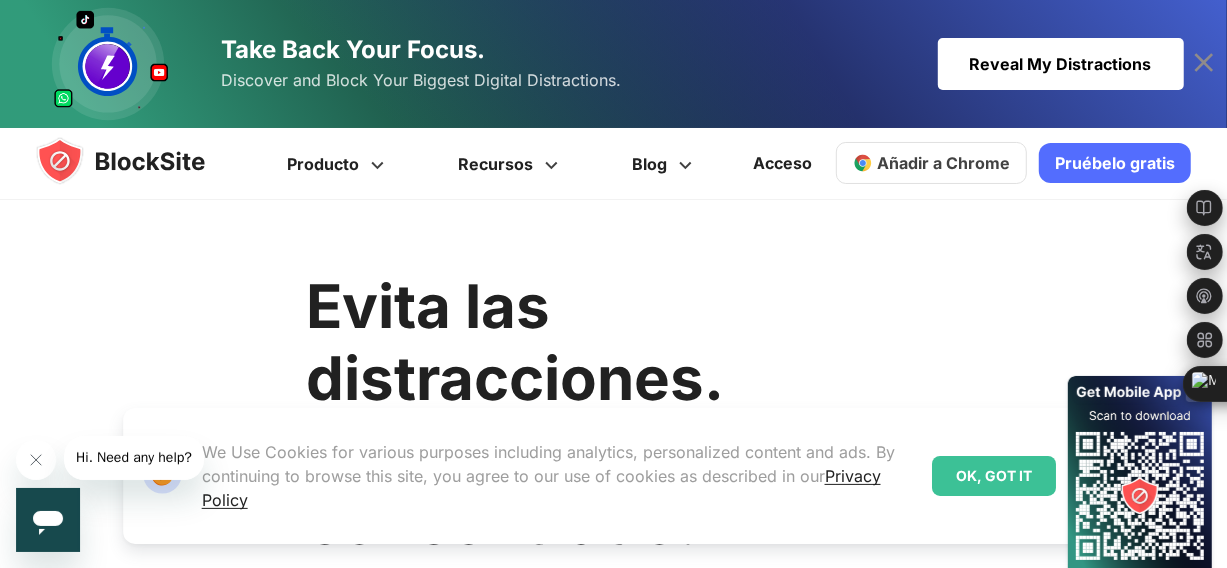 click on "Evita las distracciones. Mantente más concentrado.
Elimina aplicaciones y sitios que te distraen y mantente concentrado con BlockSite
Pruébelo gratis
Añadir a Chrome
Download on AppStore
Download on Google Play
Disponible en" at bounding box center (609, 876) 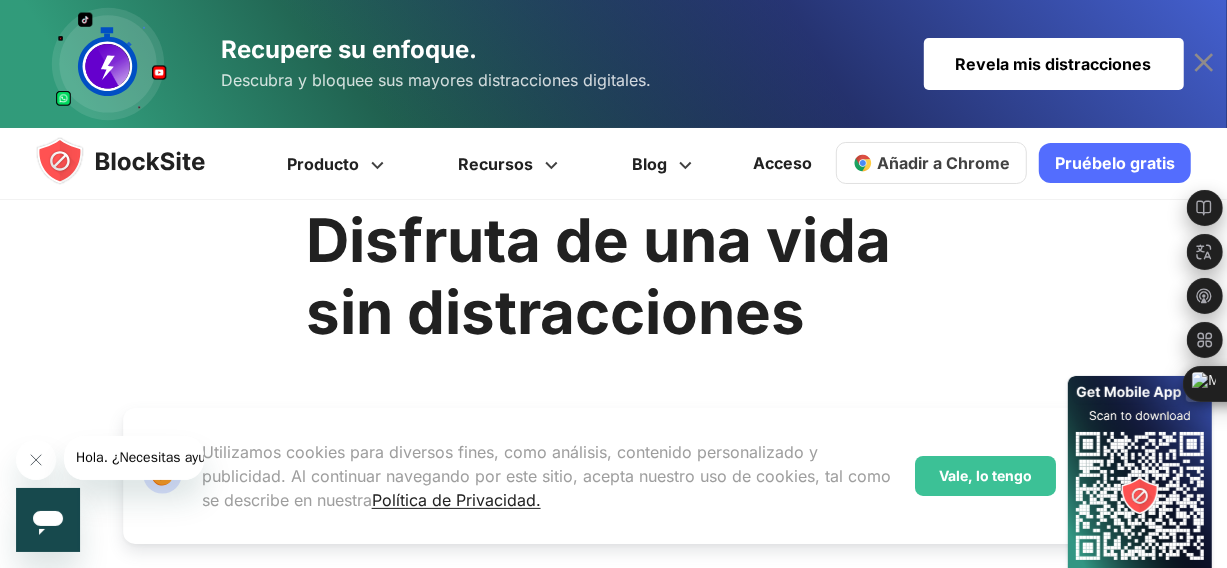 scroll, scrollTop: 94, scrollLeft: 0, axis: vertical 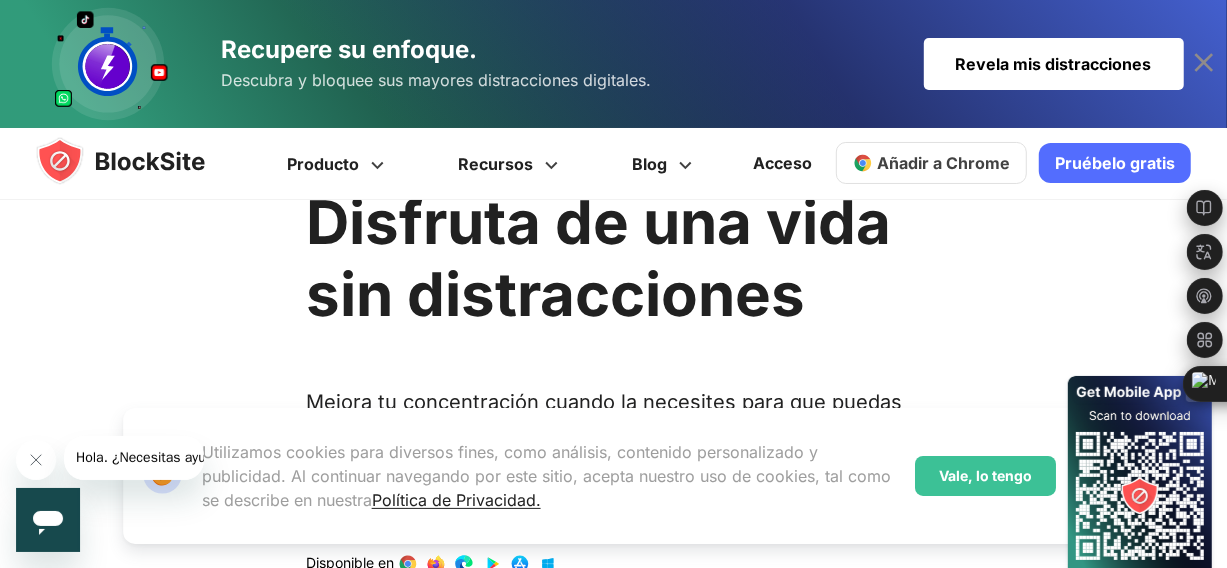 click on "Añadir a Chrome" at bounding box center (931, 163) 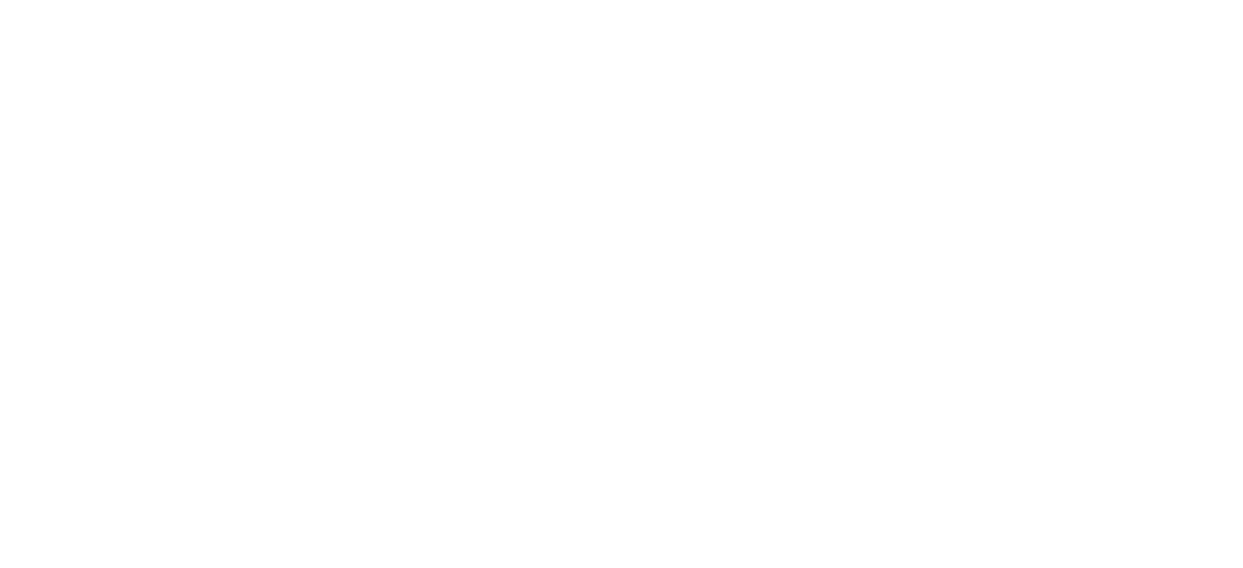 scroll, scrollTop: 0, scrollLeft: 0, axis: both 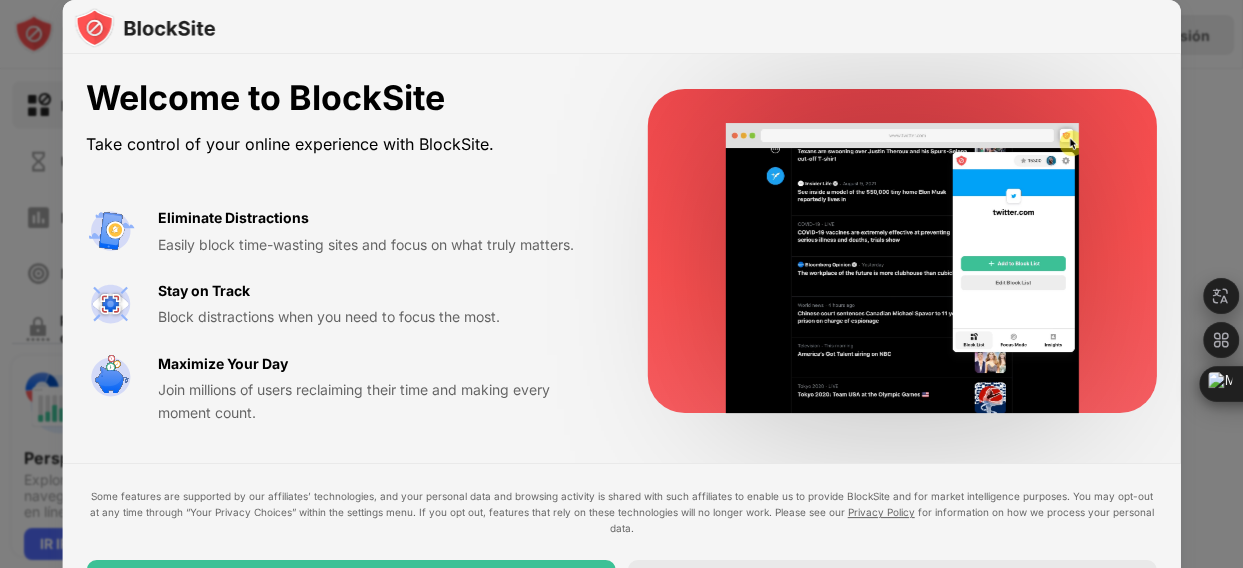 click on "Easily block time-wasting sites and focus on what truly matters." at bounding box center (379, 245) 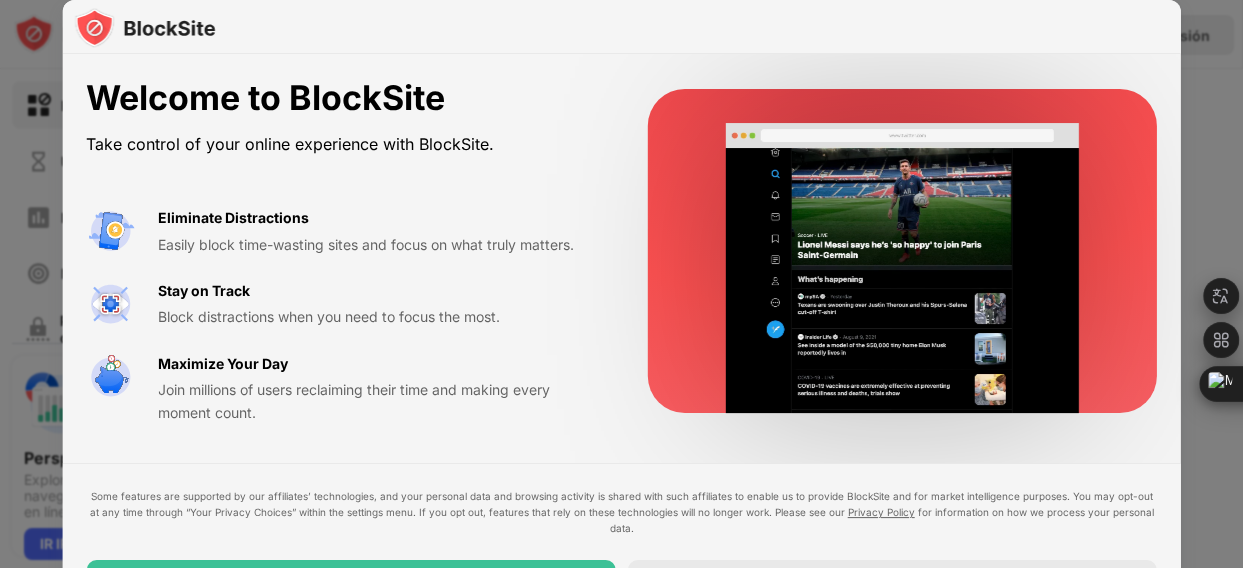 click on "Welcome to BlockSite Take control of your online experience with BlockSite. Eliminate Distractions Easily block time-wasting sites and focus on what truly matters. Stay on Track Block distractions when you need to focus the most. Maximize Your Day Join millions of users reclaiming their time and making every moment count." at bounding box center (621, 251) 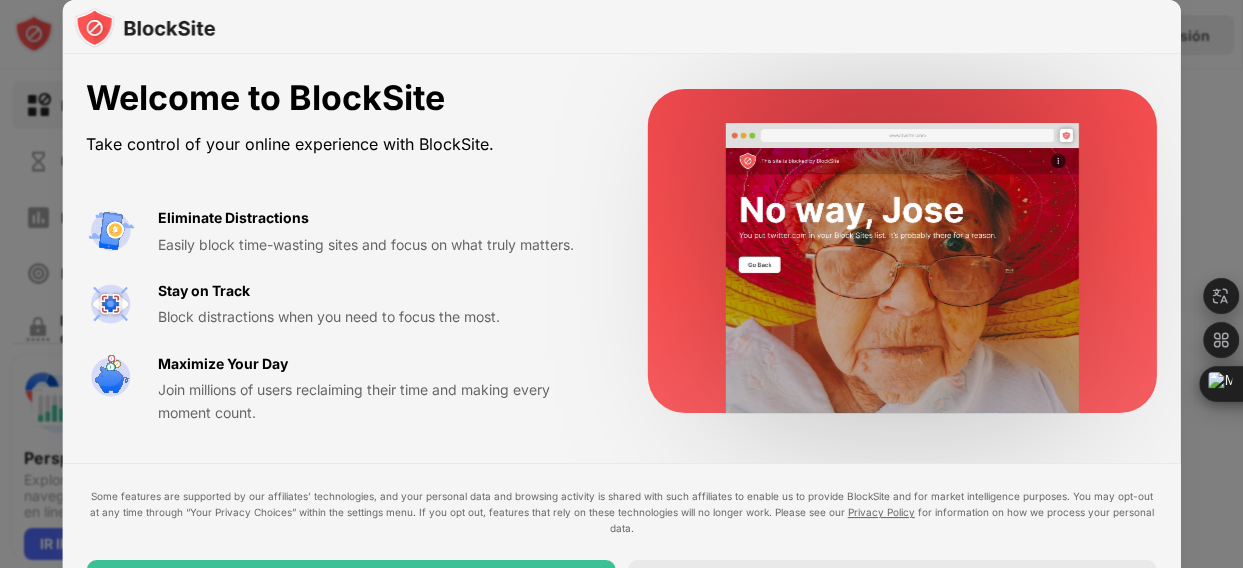 click on "Welcome to BlockSite Take control of your online experience with BlockSite. Eliminate Distractions Easily block time-wasting sites and focus on what truly matters. Stay on Track Block distractions when you need to focus the most. Maximize Your Day Join millions of users reclaiming their time and making every moment count. Some features are supported by our affiliates’ technologies, and your personal data and browsing activity is shared with such affiliates to enable us to provide BlockSite and for market intelligence purposes. You may opt-out at any time through “Your Privacy Choices” within the settings menu. If you opt out, features that rely on these technologies will no longer work. Please see our   Privacy Policy   for information on how we process your personal data. I Accept Maybe Later" at bounding box center [621, 347] 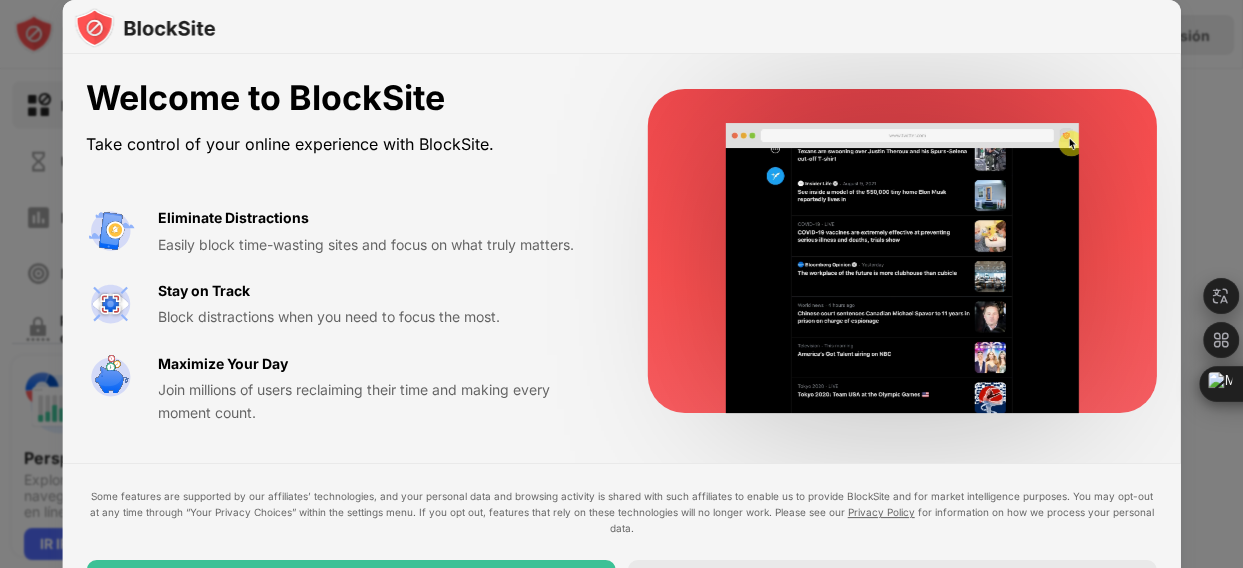 click at bounding box center [902, 268] 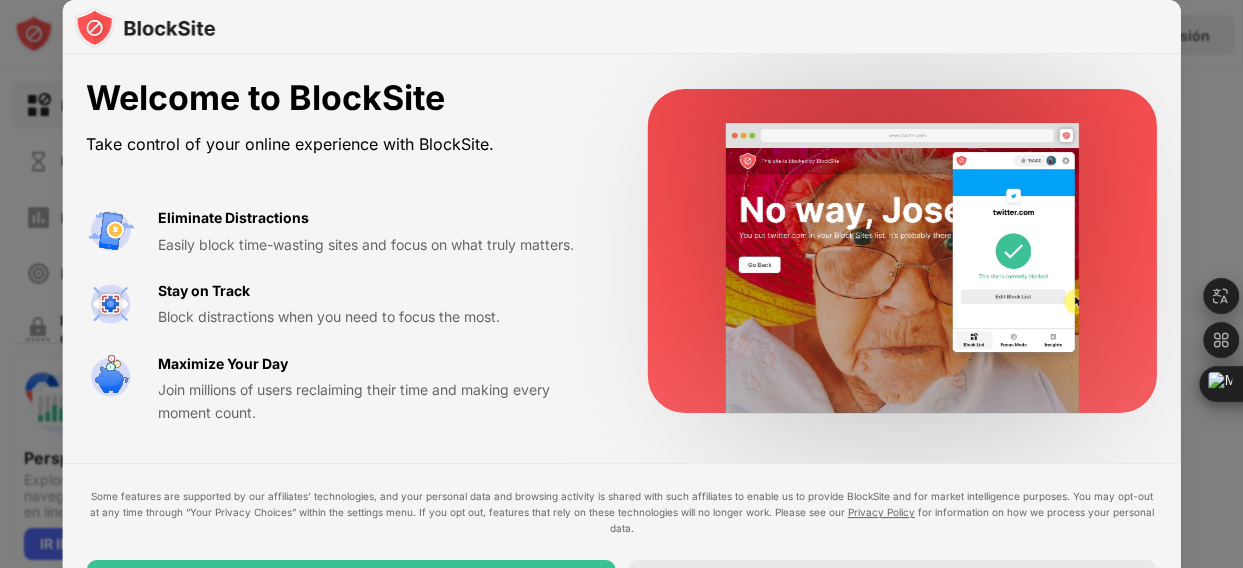 click on "Maximize Your Day Join millions of users reclaiming their time and making every moment count." at bounding box center [379, 388] 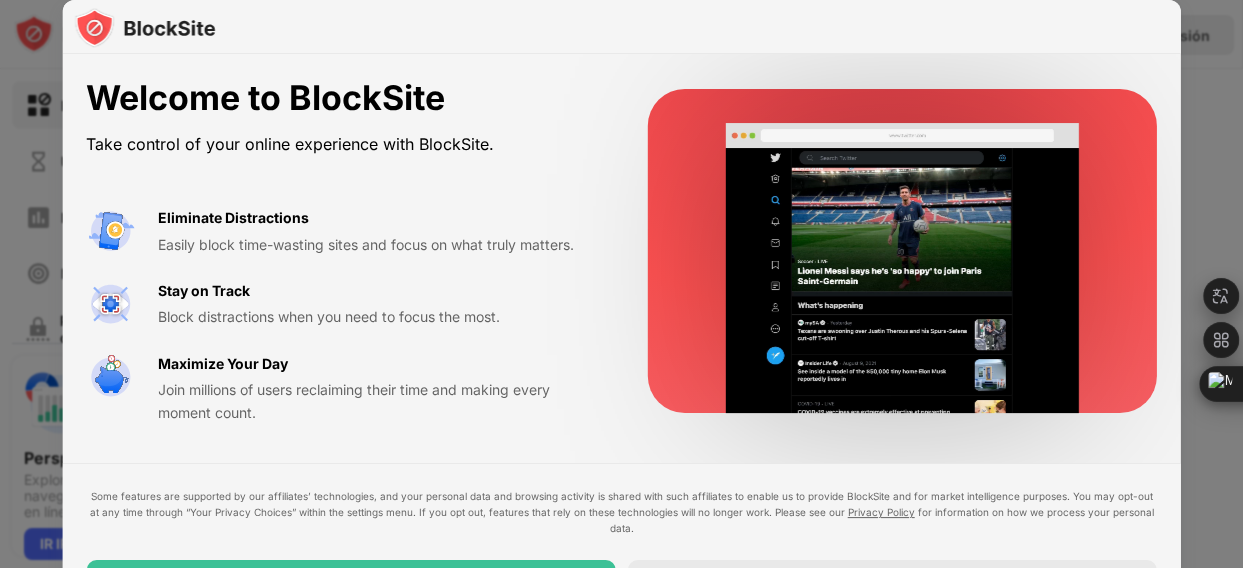 click on "Maximize Your Day Join millions of users reclaiming their time and making every moment count." at bounding box center (379, 388) 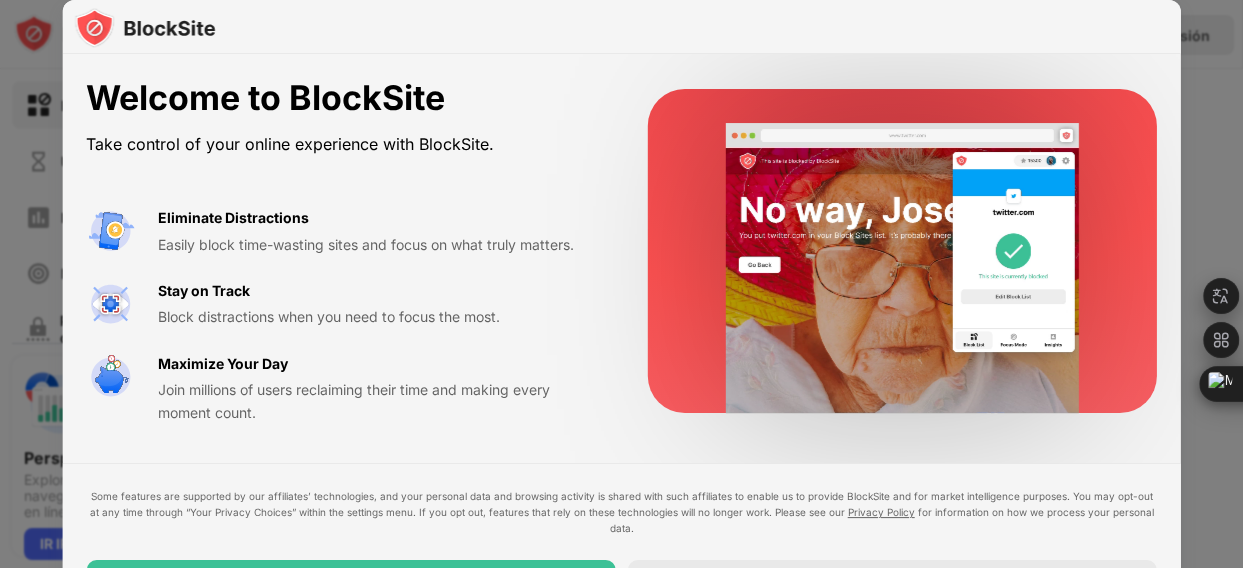 click on "Maximize Your Day Join millions of users reclaiming their time and making every moment count." at bounding box center (379, 388) 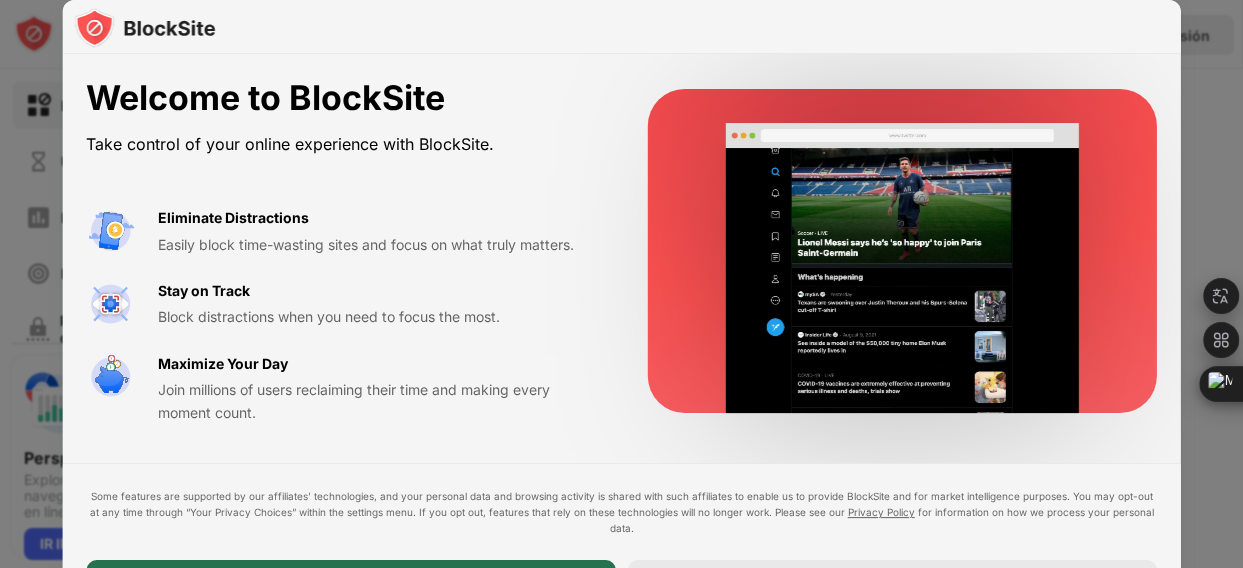click on "I Accept" at bounding box center [350, 588] 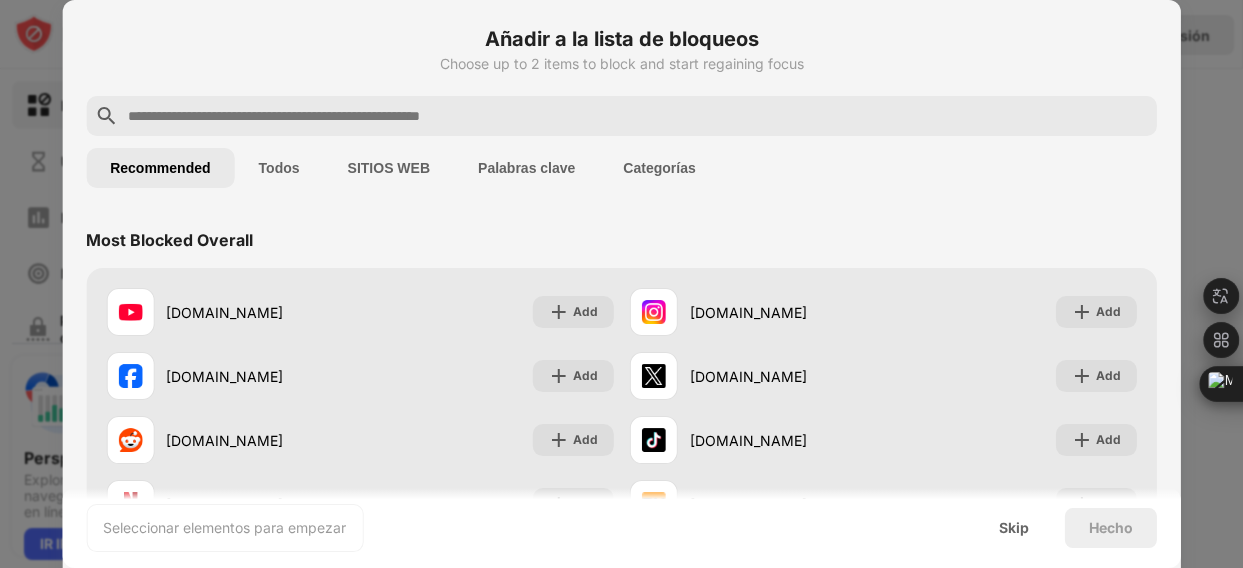 scroll, scrollTop: 97, scrollLeft: 0, axis: vertical 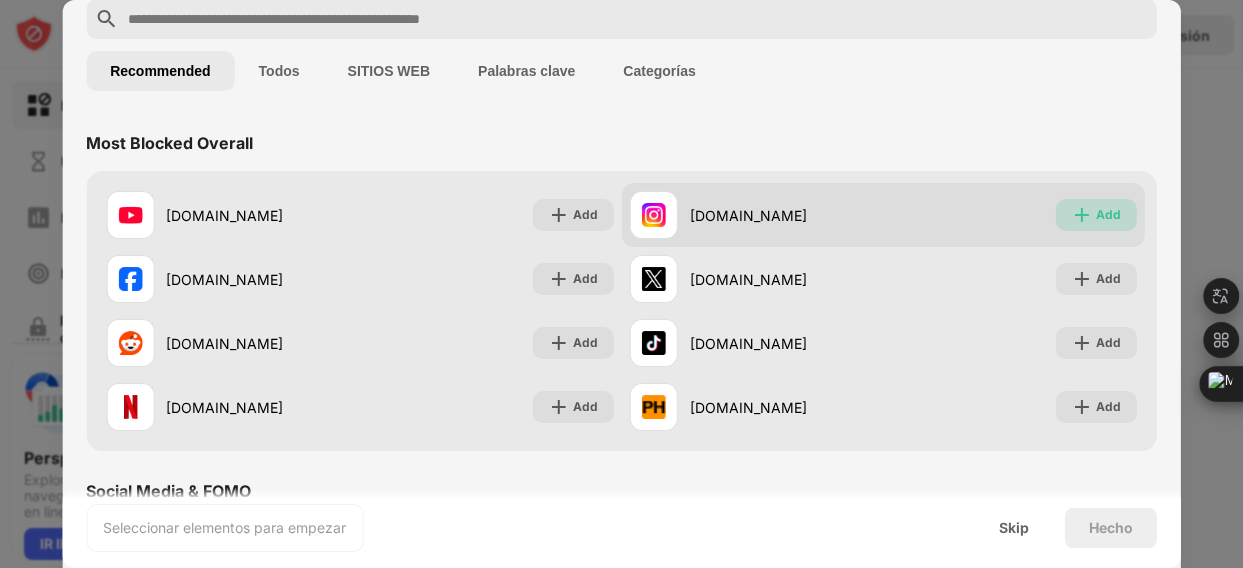 click at bounding box center [1082, 215] 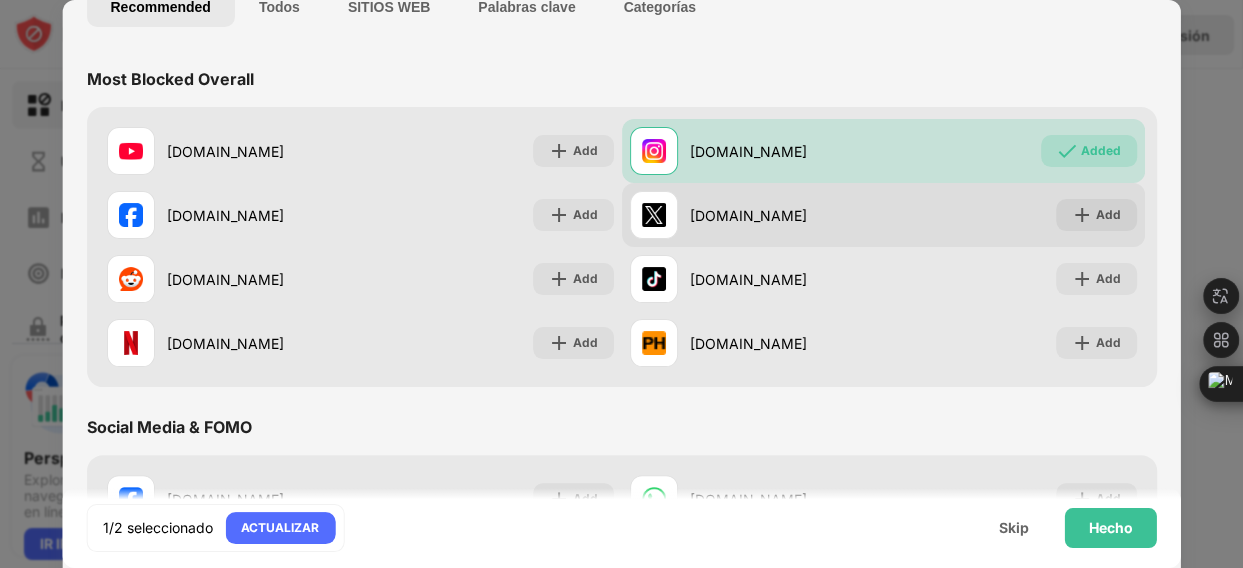 scroll, scrollTop: 170, scrollLeft: 0, axis: vertical 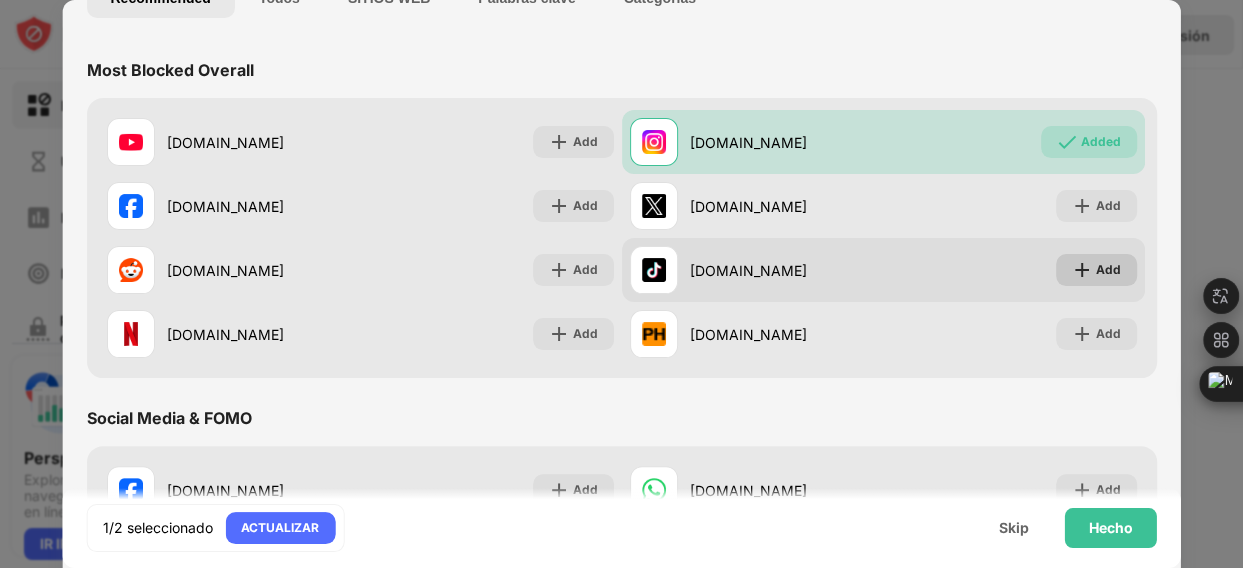 click at bounding box center [1082, 270] 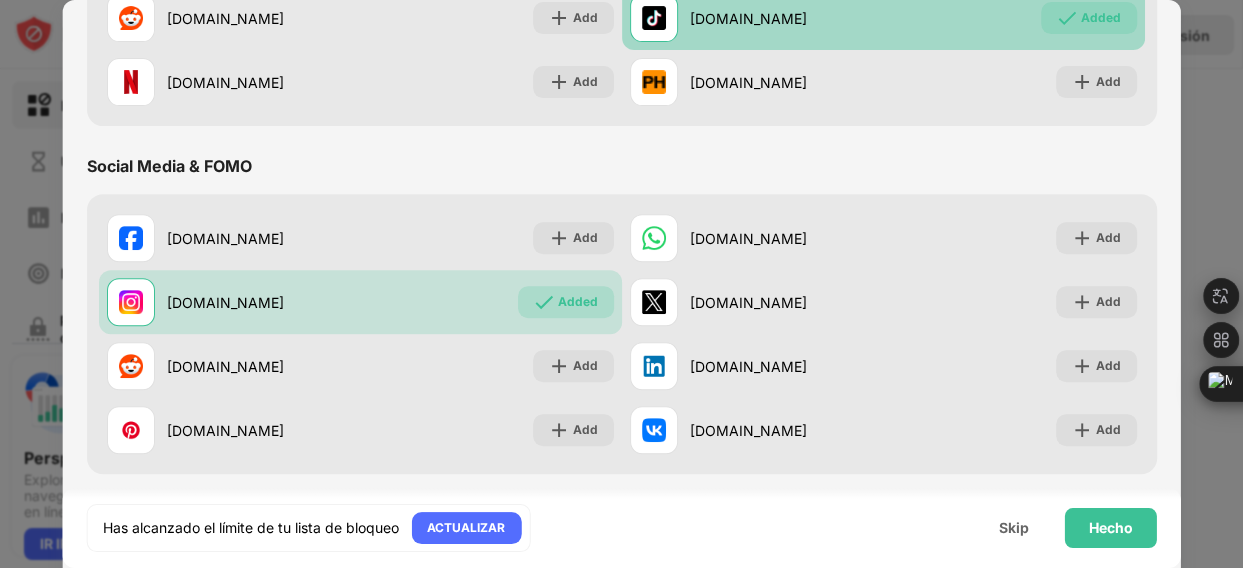 scroll, scrollTop: 427, scrollLeft: 0, axis: vertical 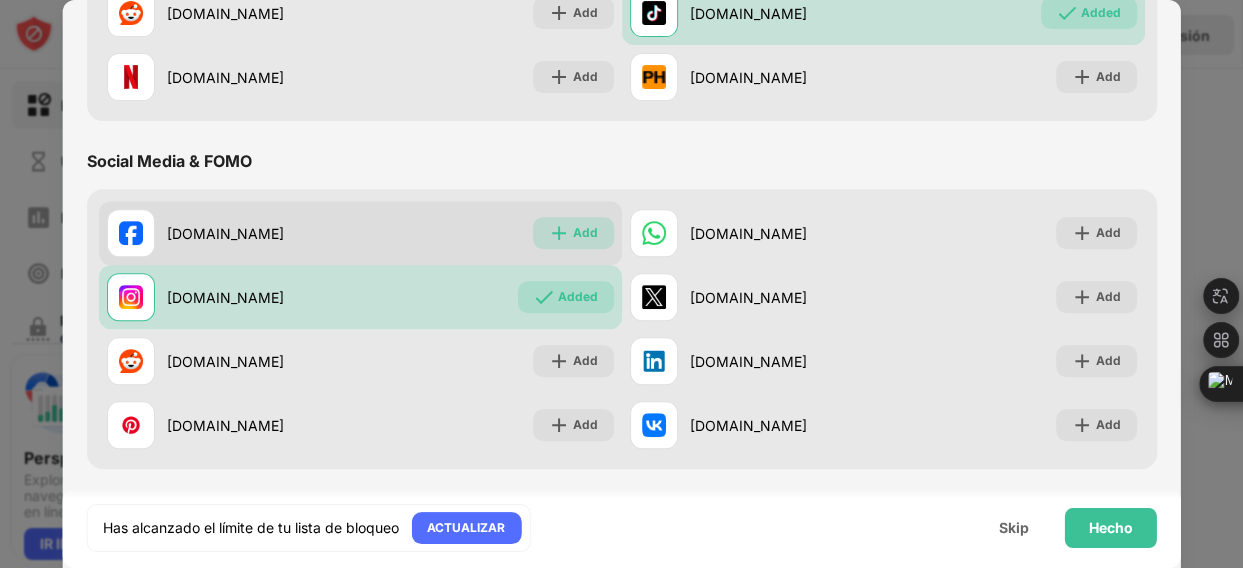 click on "Add" at bounding box center (573, 233) 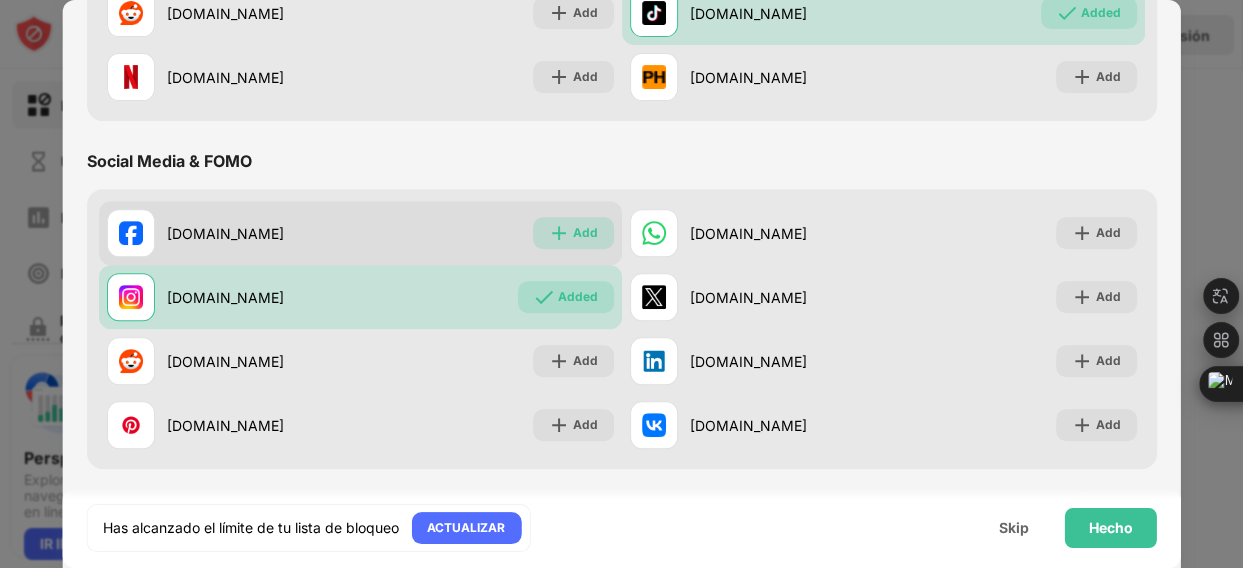 click at bounding box center [559, 233] 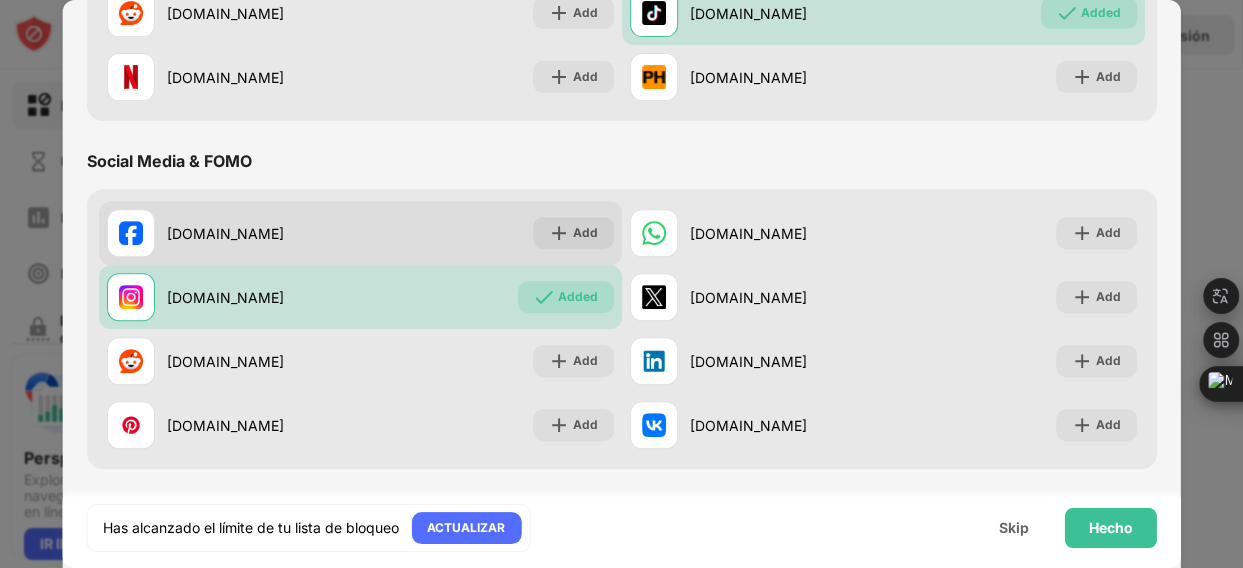 click on "Add" at bounding box center (585, 233) 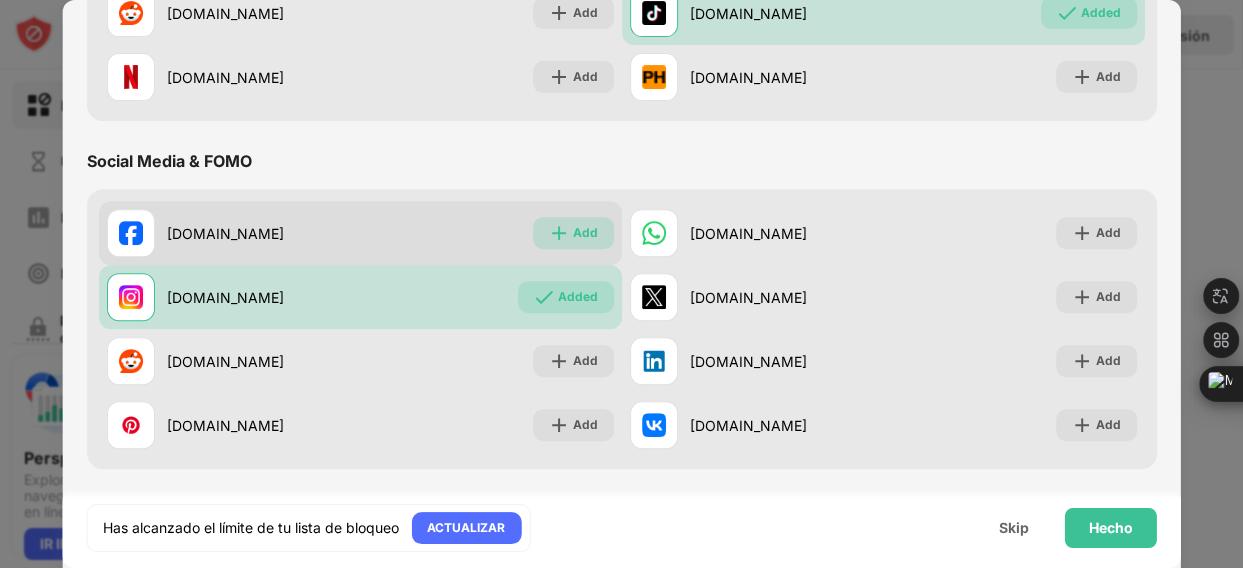 click on "Add" at bounding box center (585, 233) 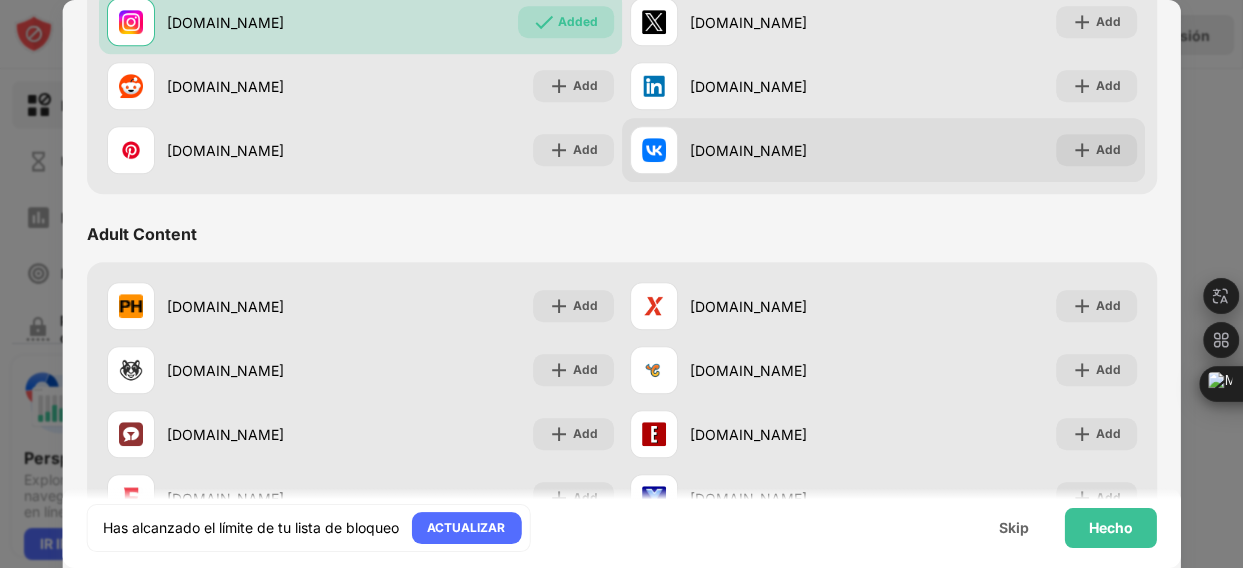 scroll, scrollTop: 713, scrollLeft: 0, axis: vertical 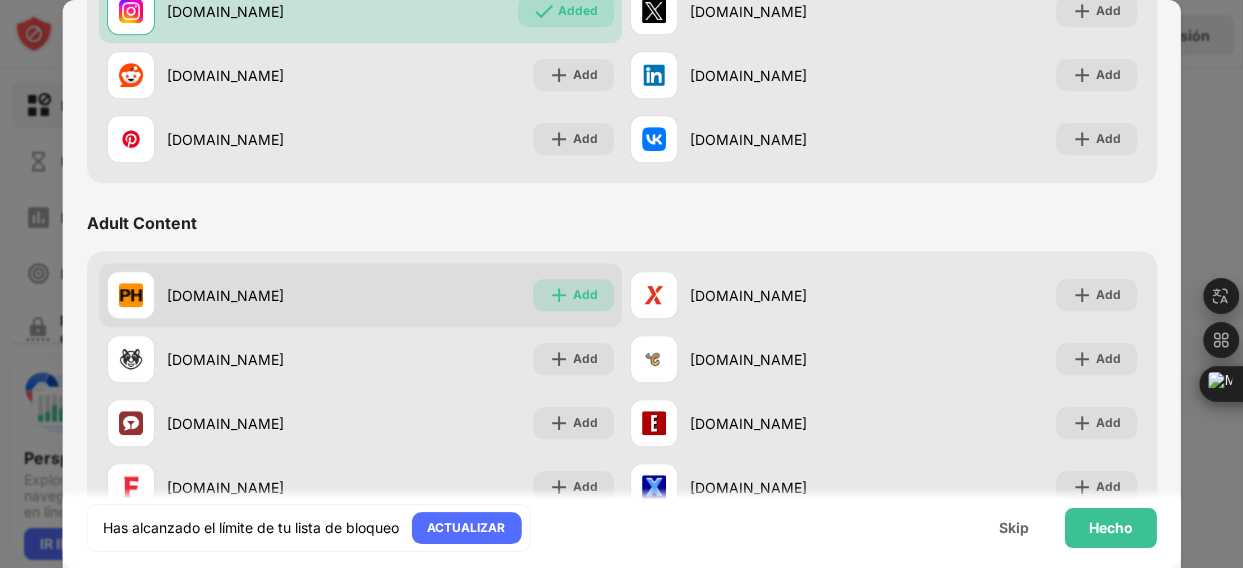click on "Add" at bounding box center [573, 295] 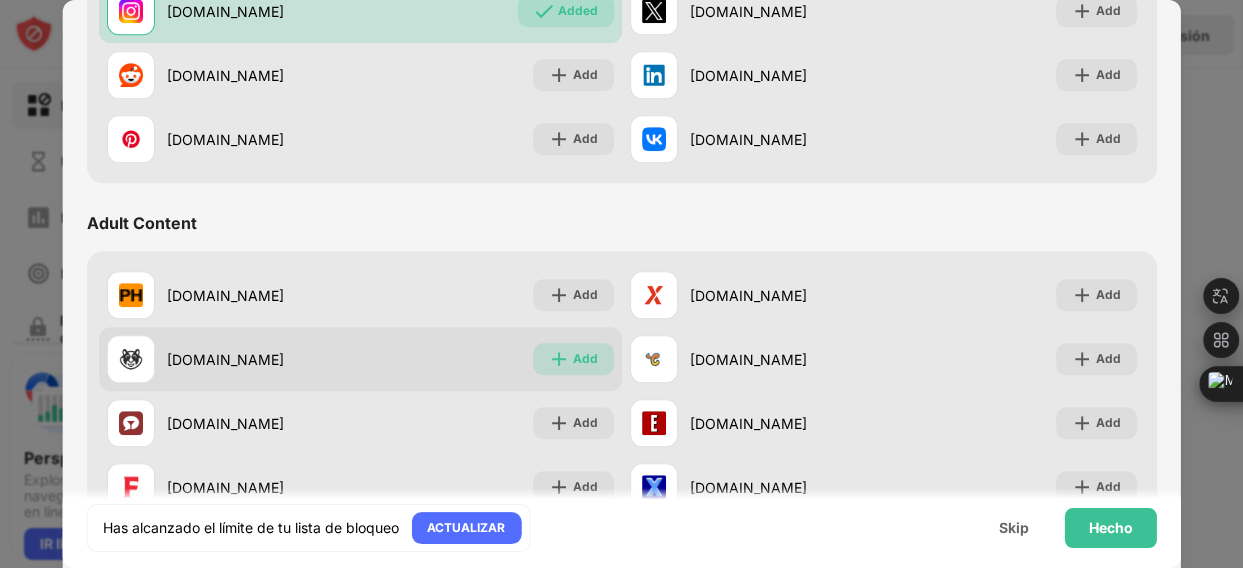 click on "Add" at bounding box center [573, 359] 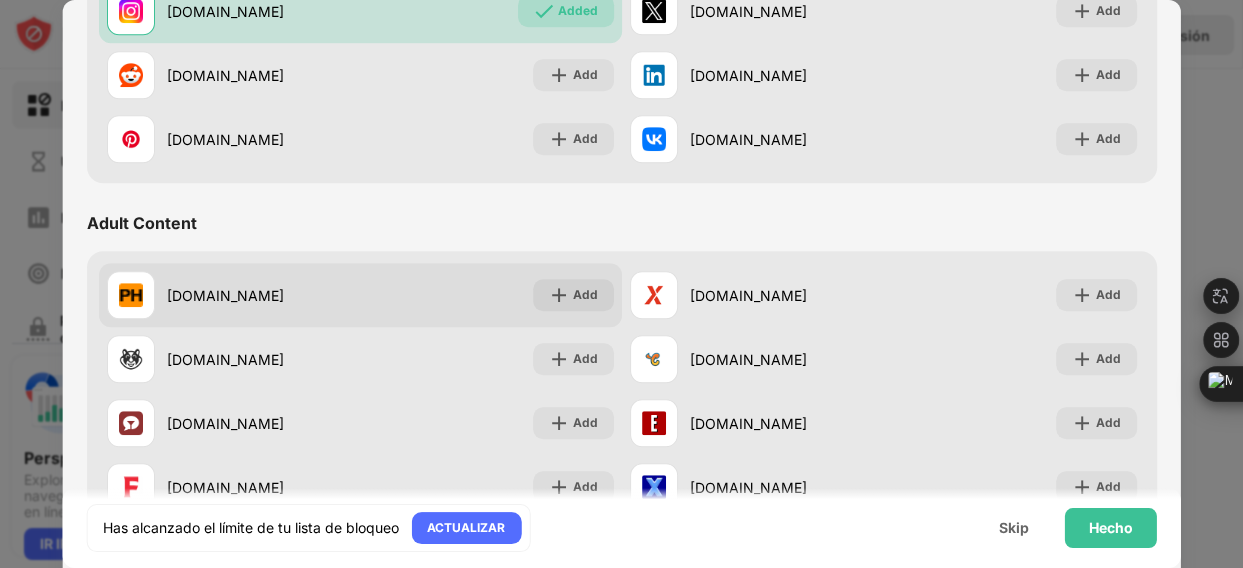 click on "pornhub.com Add" at bounding box center [359, 295] 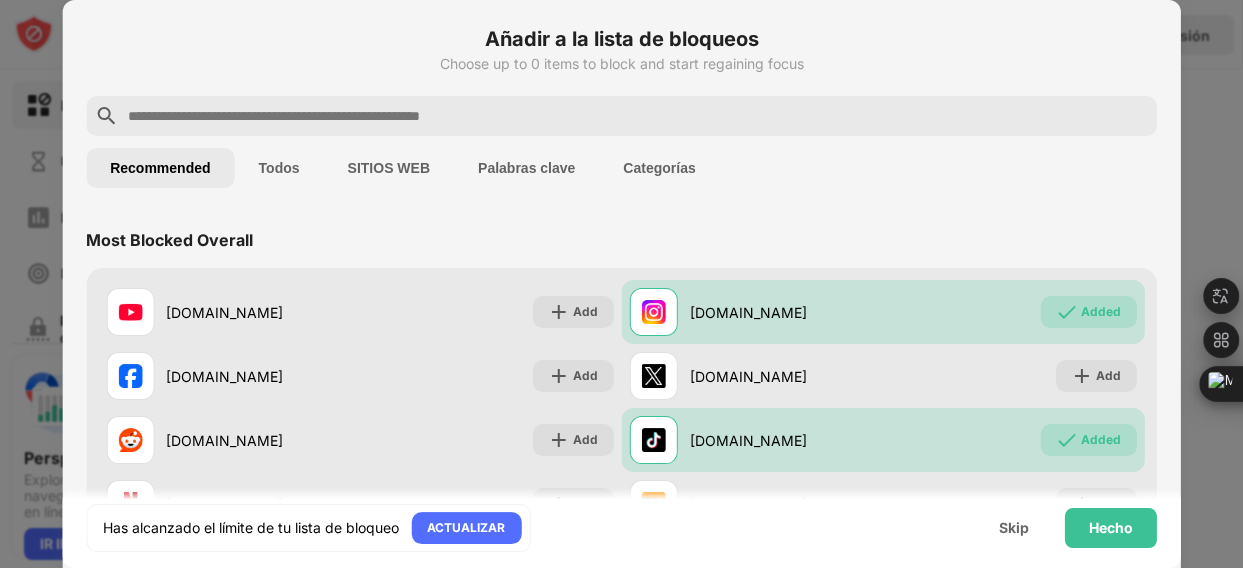scroll, scrollTop: 0, scrollLeft: 0, axis: both 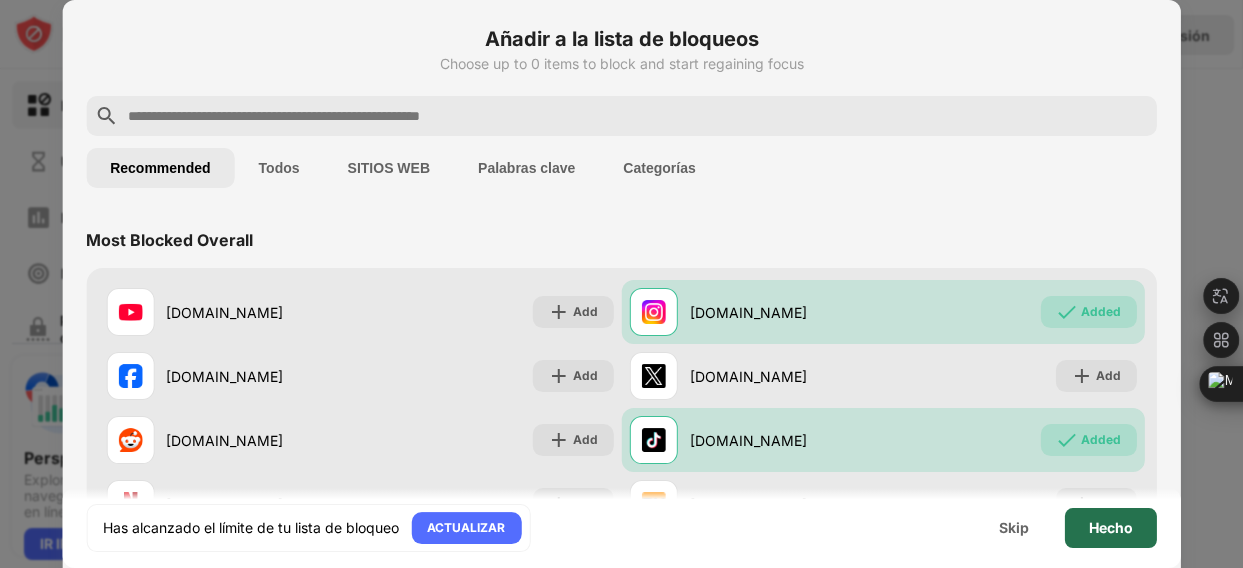 click on "Hecho" at bounding box center [1111, 528] 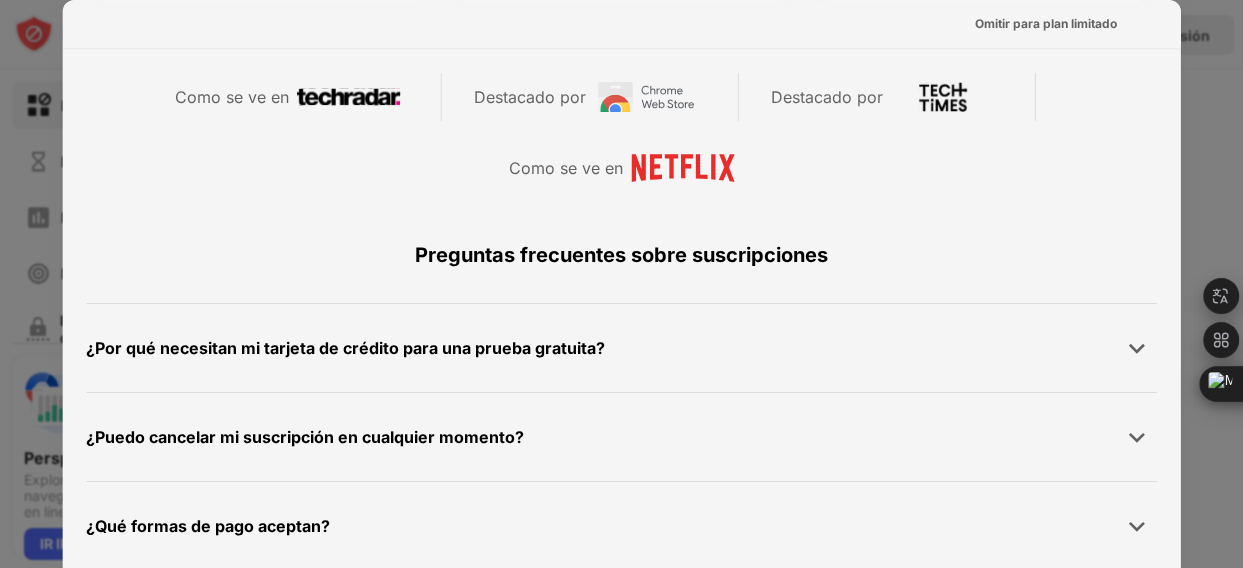 scroll, scrollTop: 1043, scrollLeft: 0, axis: vertical 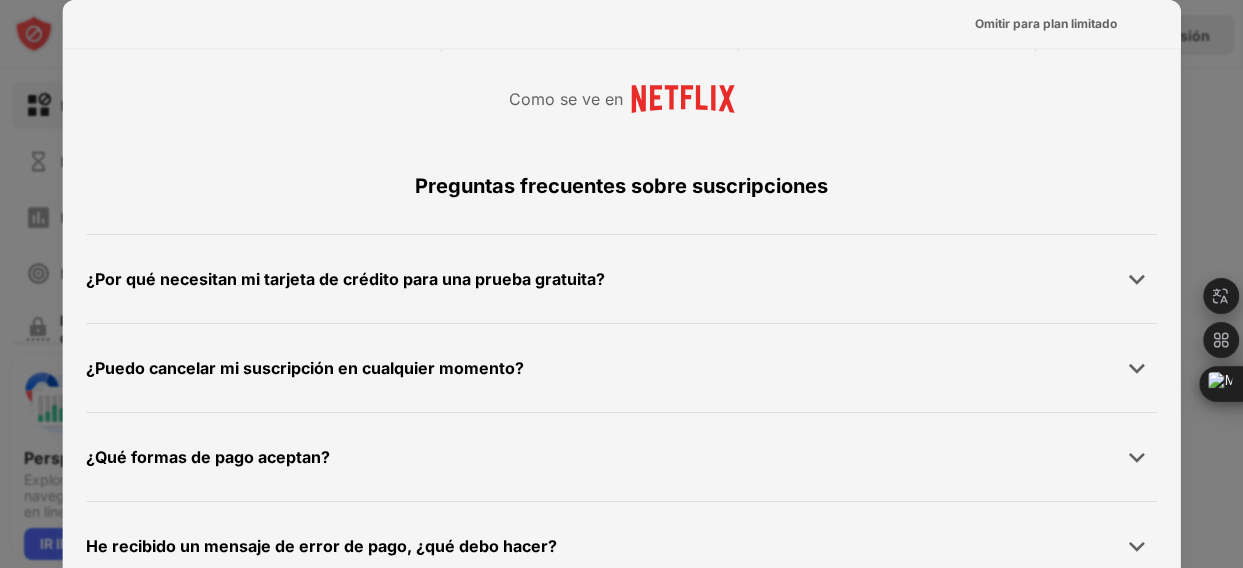 click on "Preguntas frecuentes sobre suscripciones" at bounding box center [621, 186] 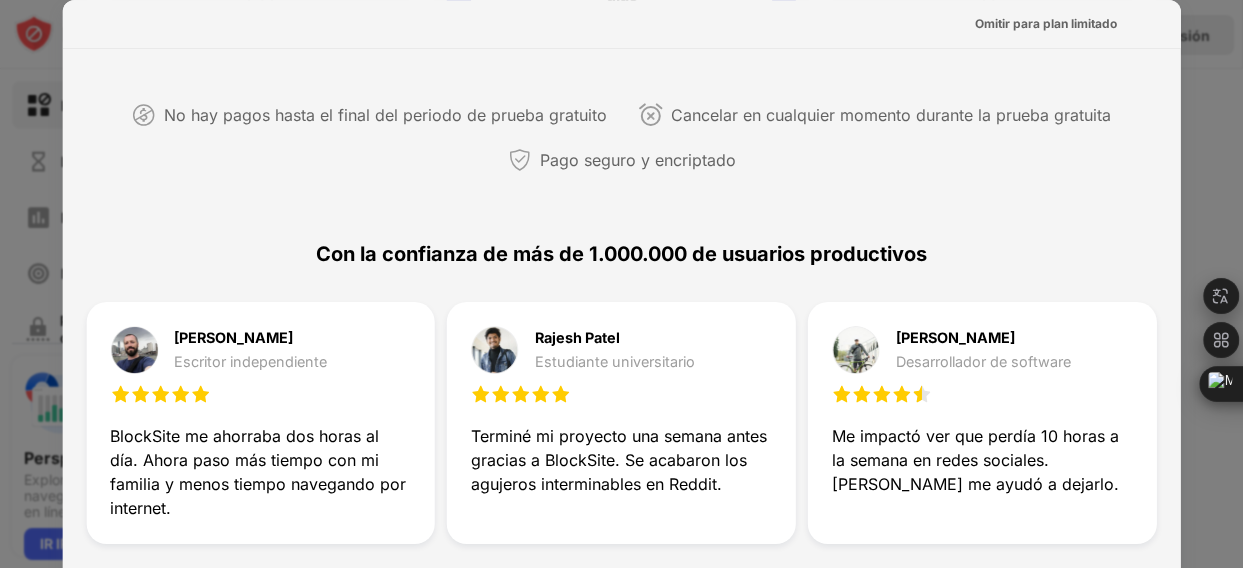 scroll, scrollTop: 0, scrollLeft: 0, axis: both 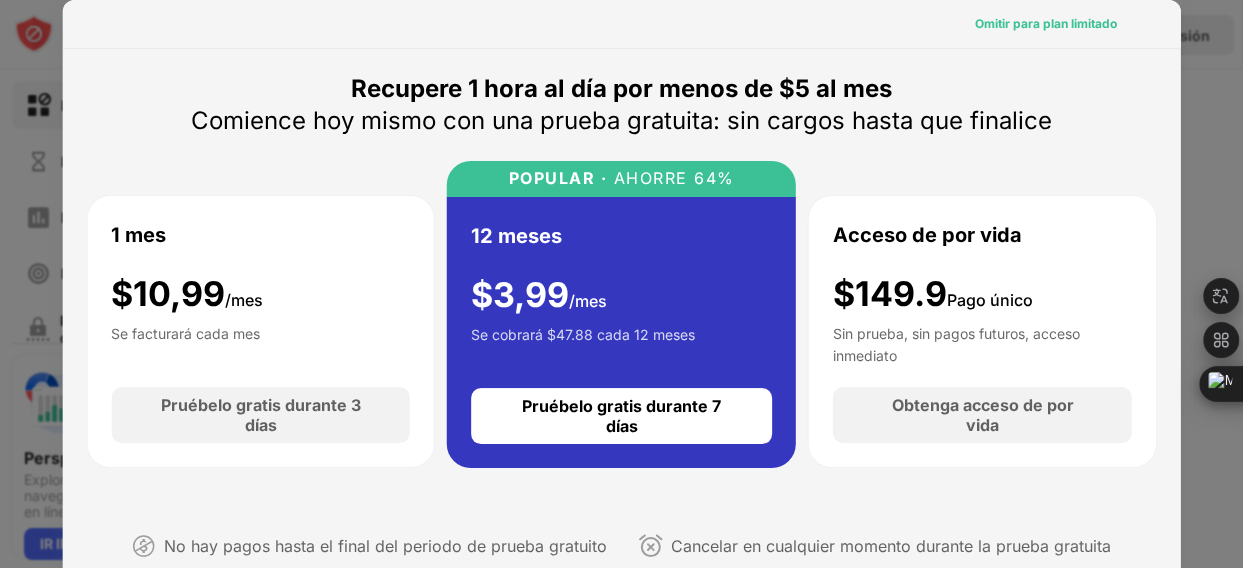 click on "Omitir para plan limitado" at bounding box center (1046, 23) 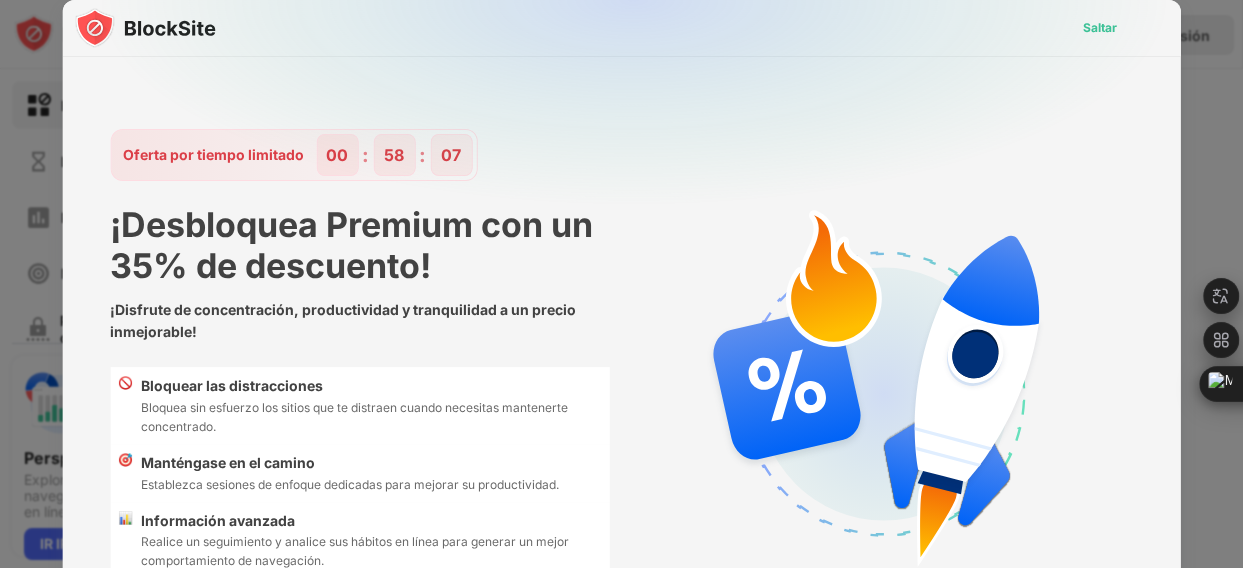 click on "Saltar" at bounding box center (1100, 27) 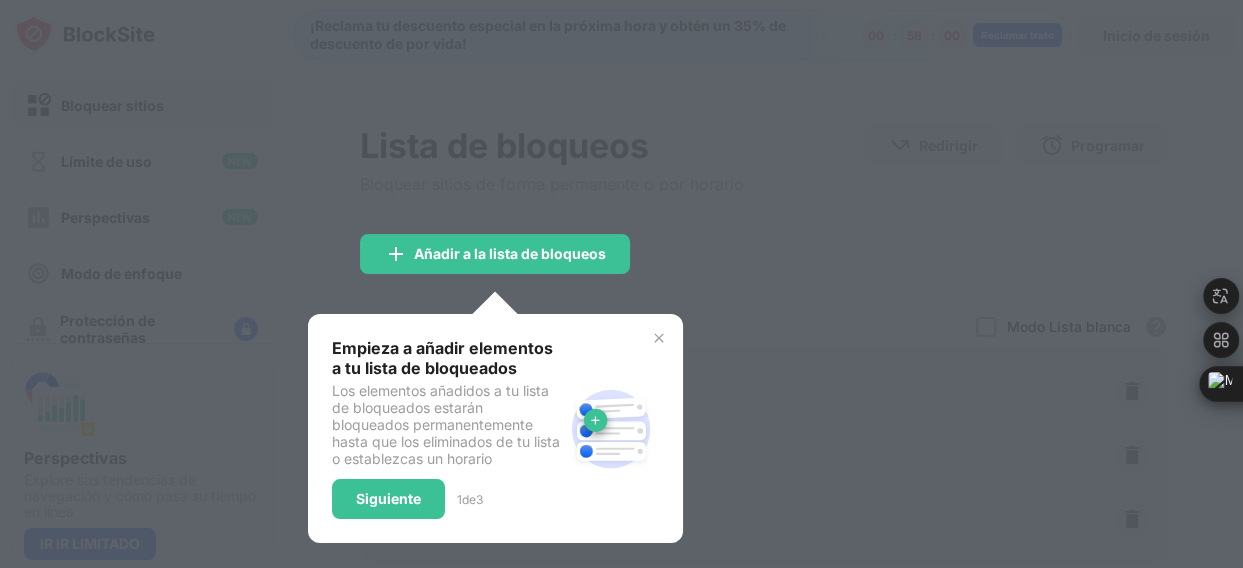 click at bounding box center [659, 338] 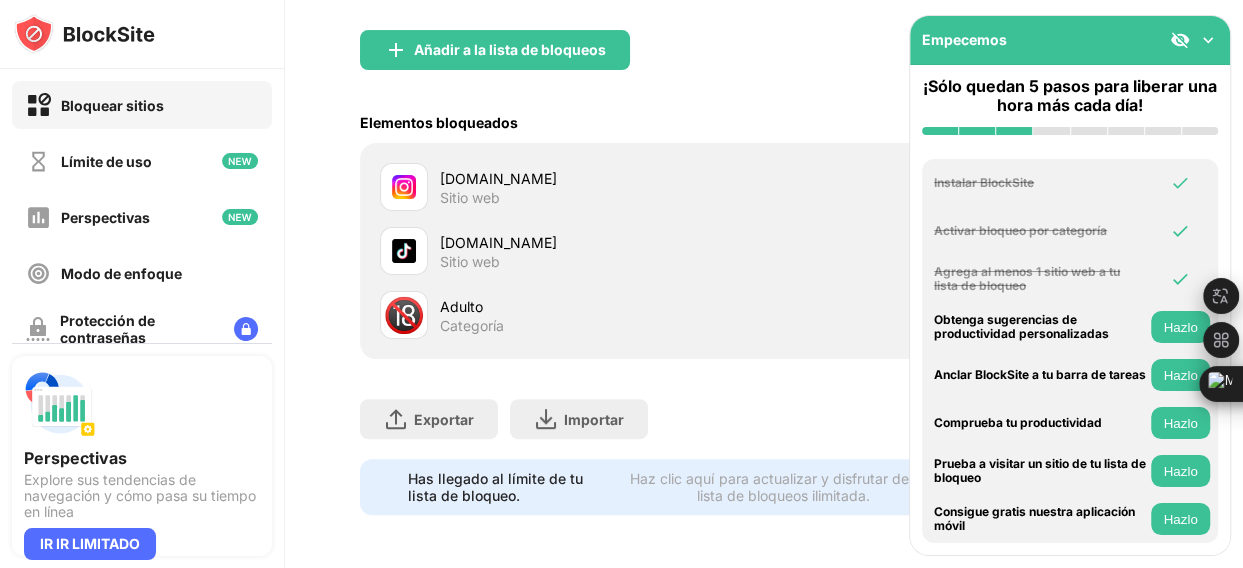 scroll, scrollTop: 221, scrollLeft: 0, axis: vertical 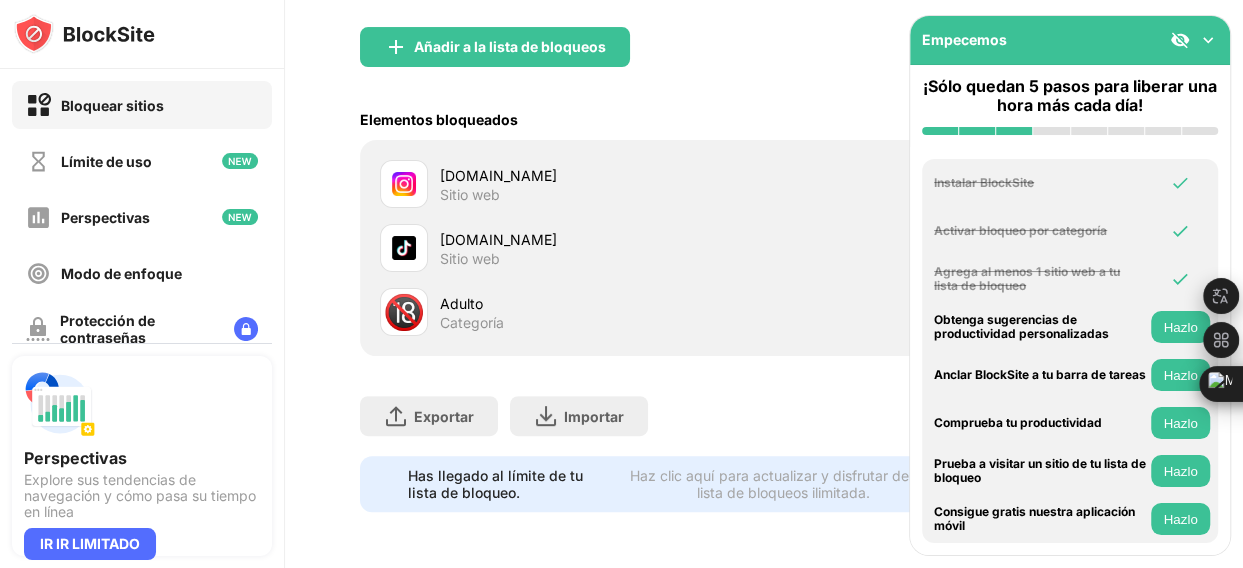 click at bounding box center (1208, 40) 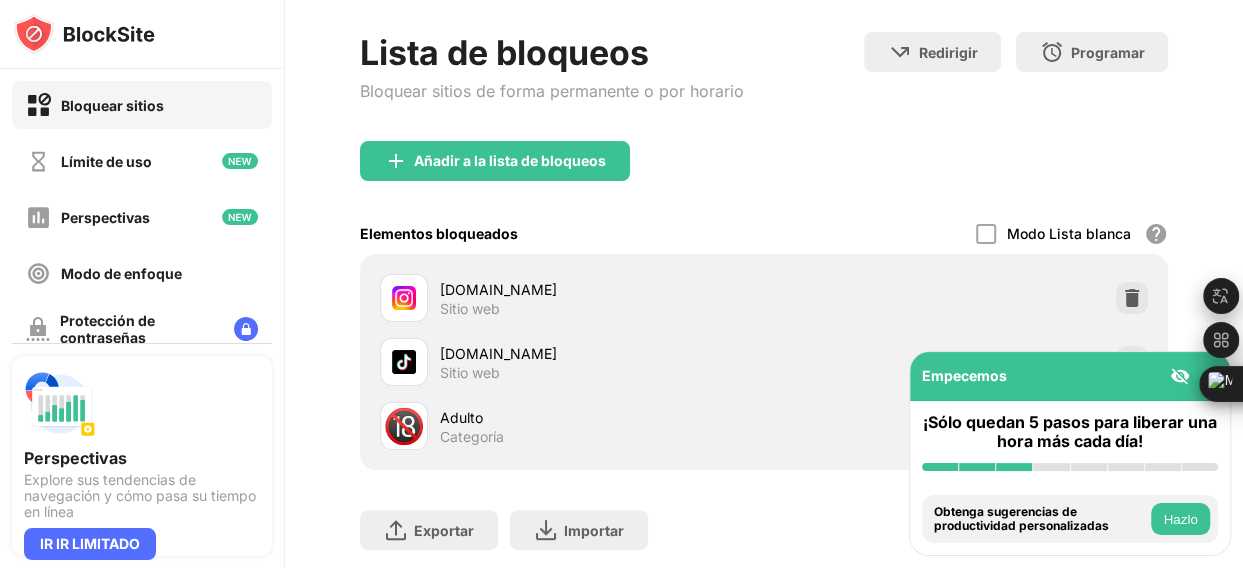 scroll, scrollTop: 92, scrollLeft: 0, axis: vertical 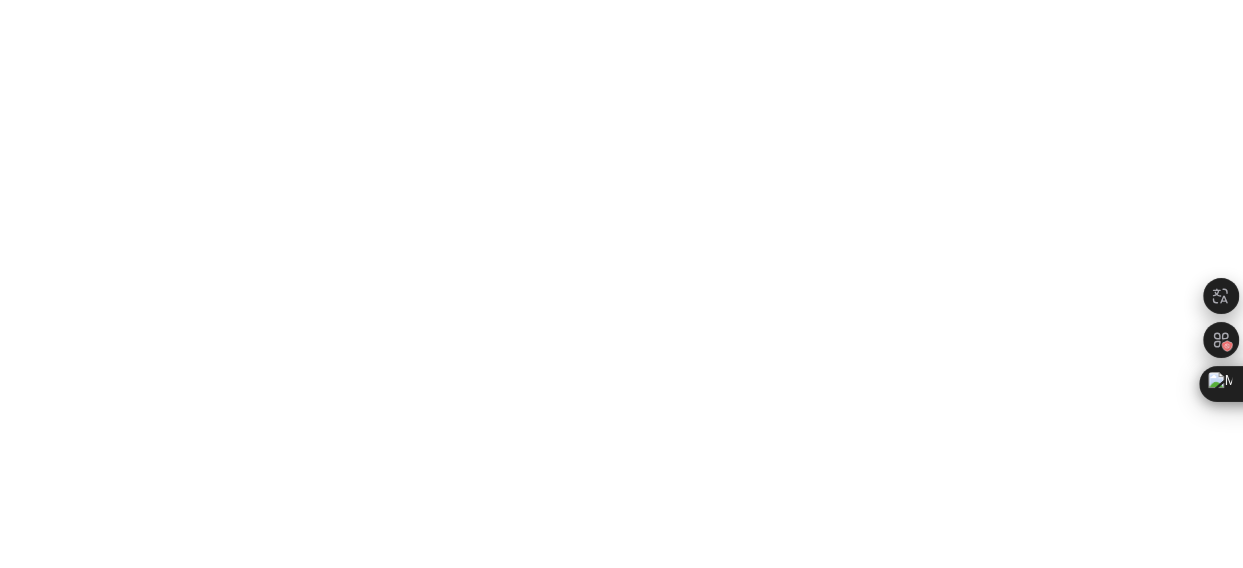 click at bounding box center [621, 4] 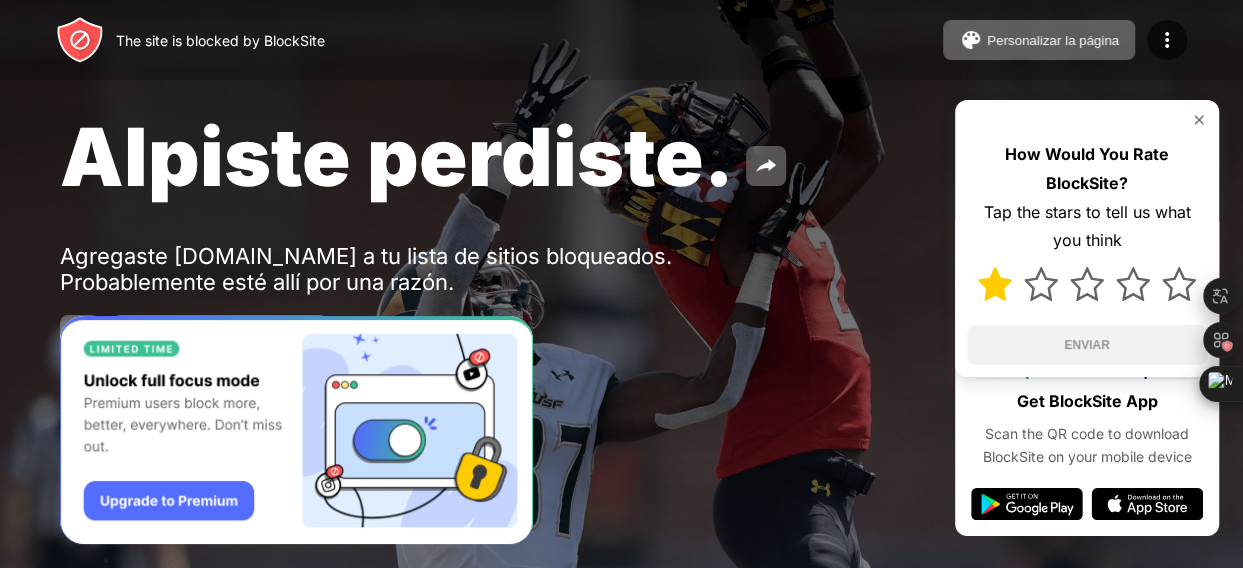 scroll, scrollTop: 0, scrollLeft: 0, axis: both 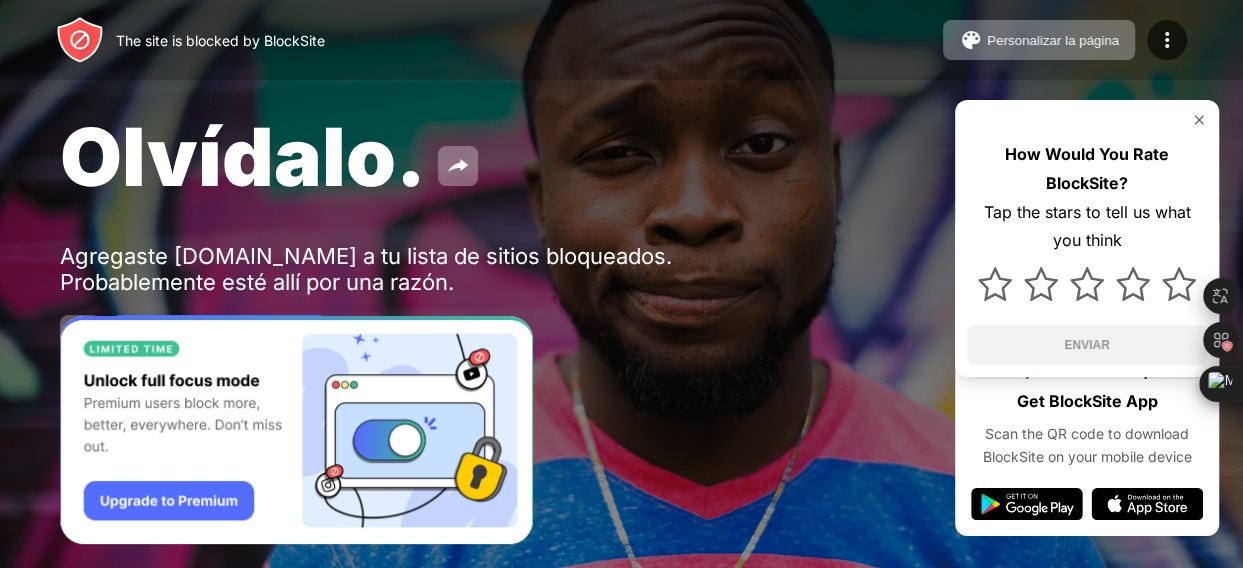 click on "The site is blocked by BlockSite" at bounding box center [190, 40] 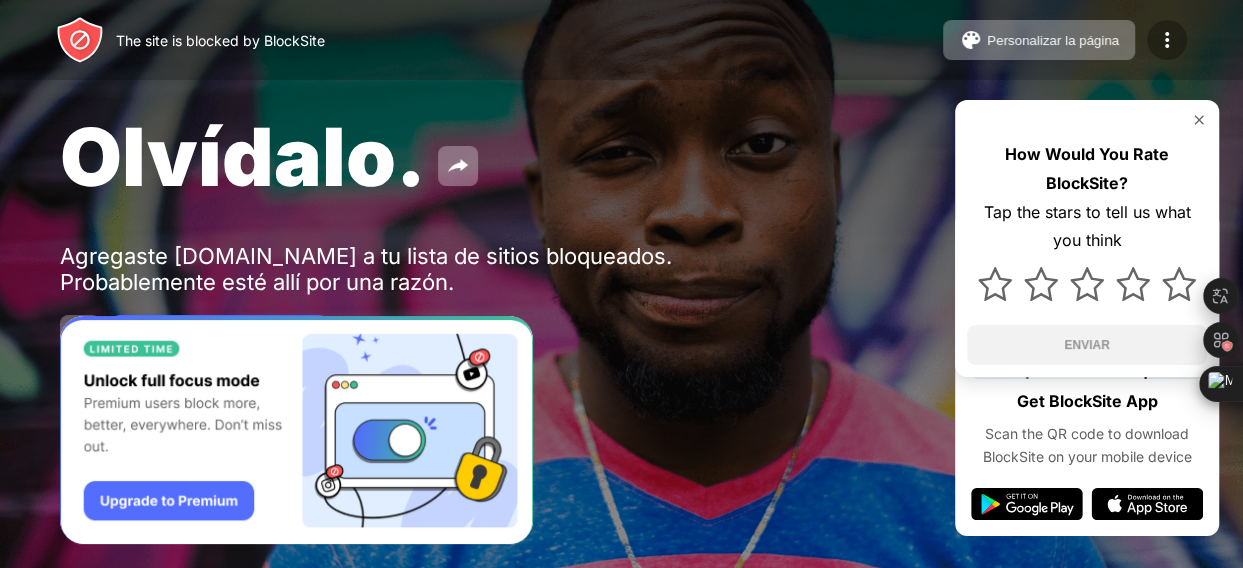 click at bounding box center [1167, 40] 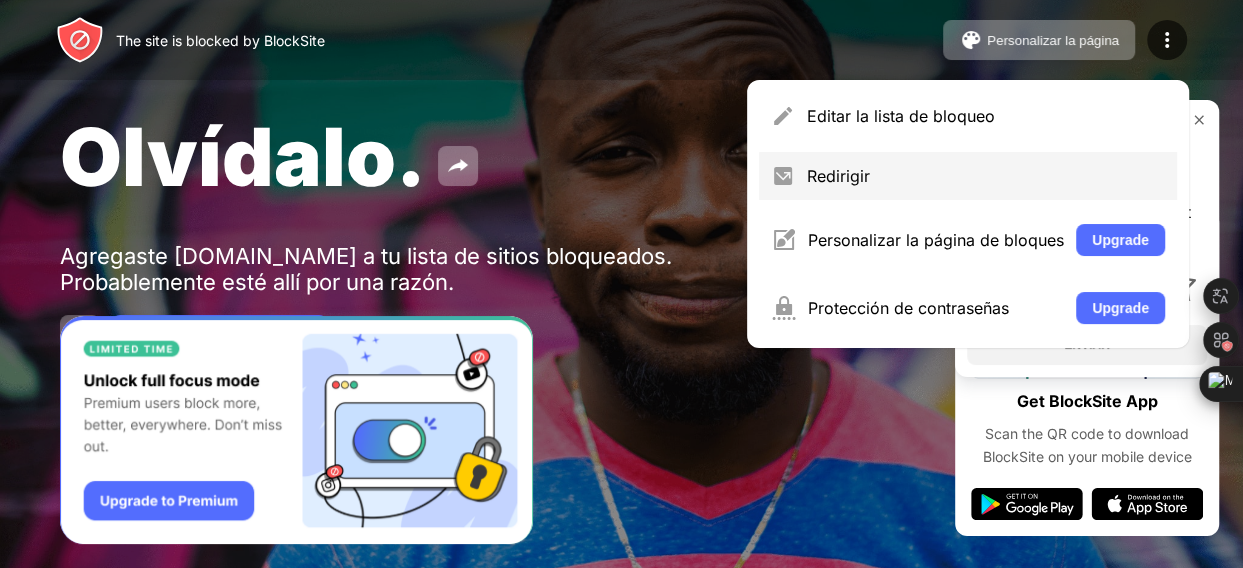 click on "Redirigir" at bounding box center (986, 176) 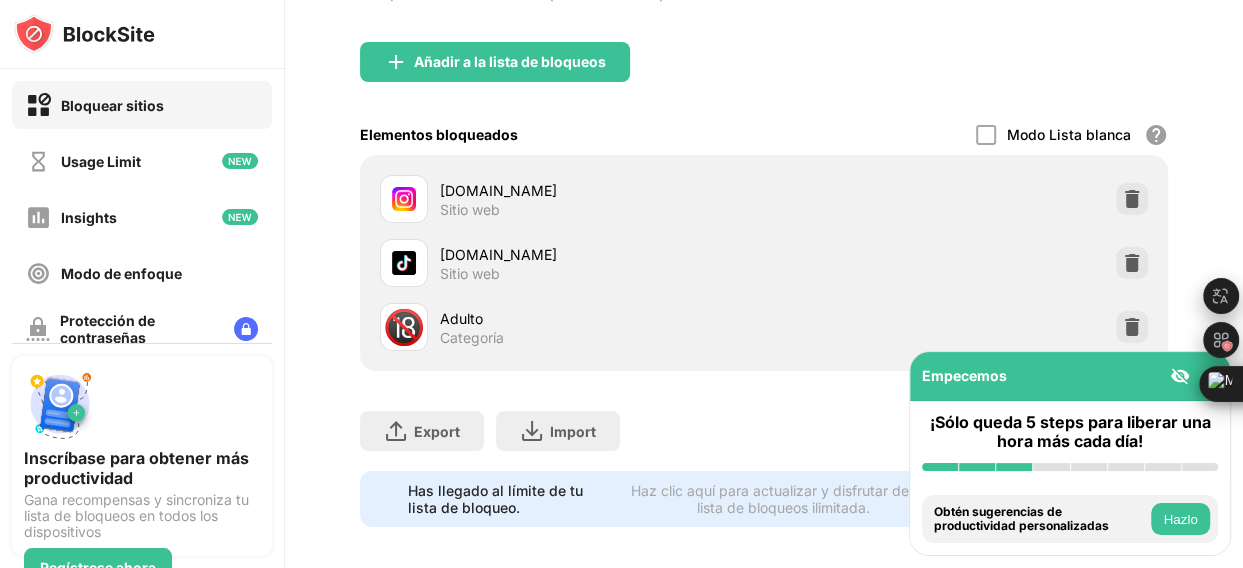 scroll, scrollTop: 221, scrollLeft: 0, axis: vertical 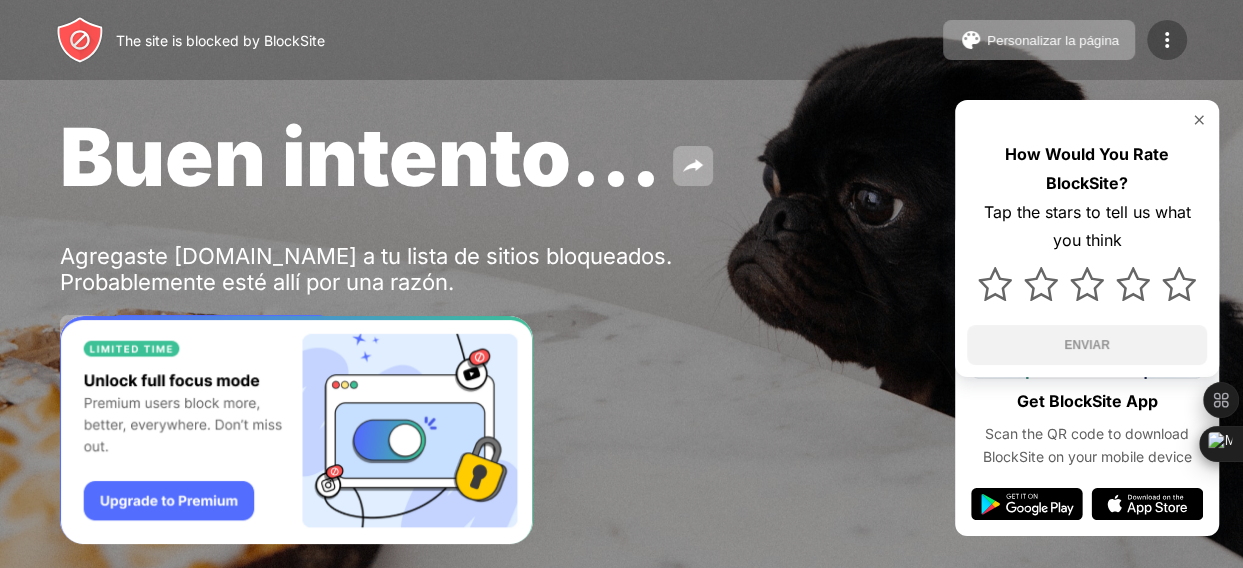 click at bounding box center [1167, 40] 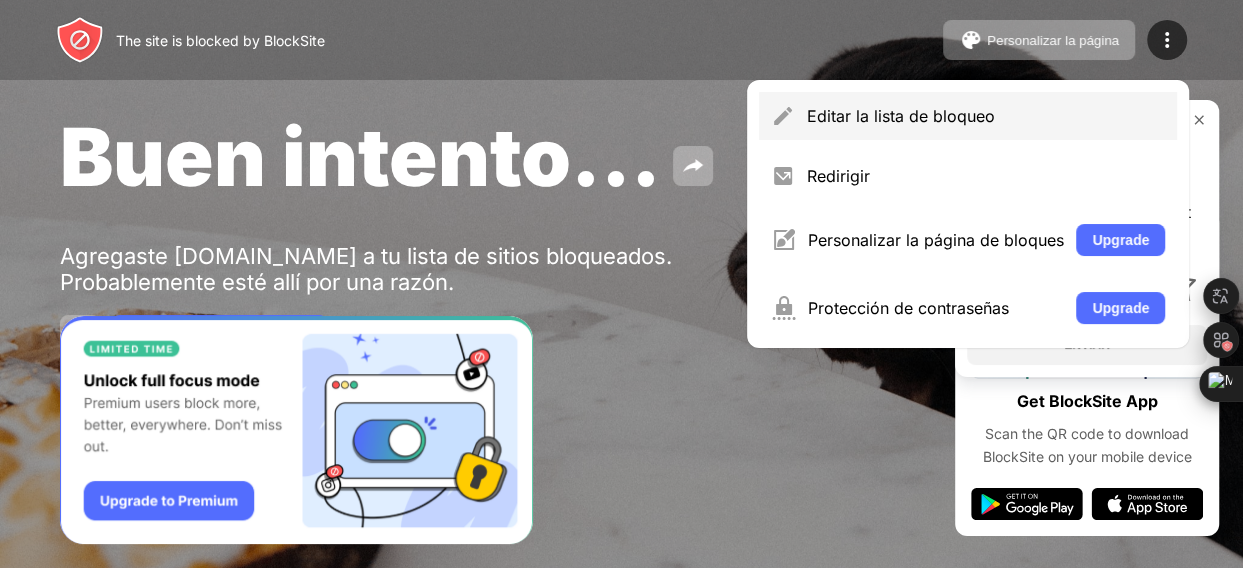 click on "Editar la lista de bloqueo" at bounding box center [986, 116] 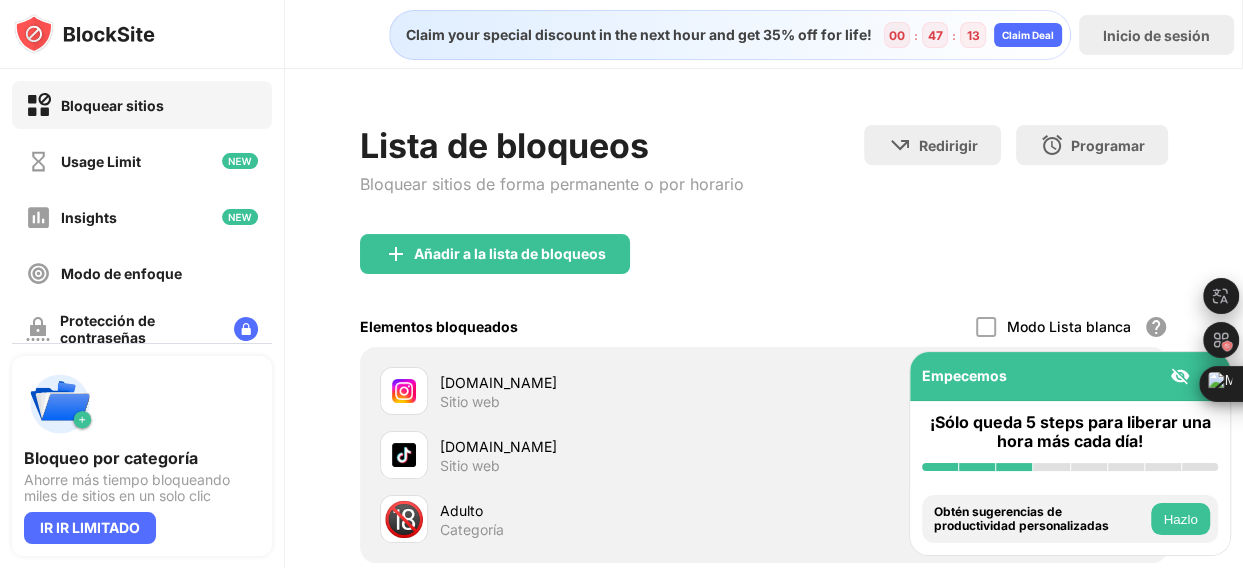 scroll, scrollTop: 143, scrollLeft: 0, axis: vertical 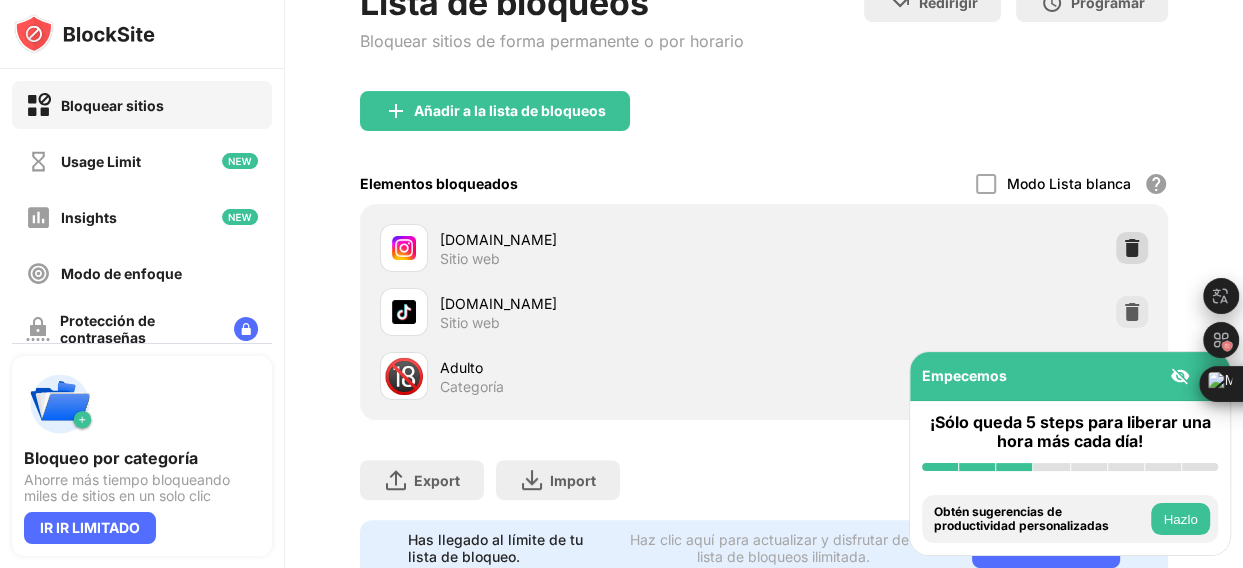 click at bounding box center (1132, 248) 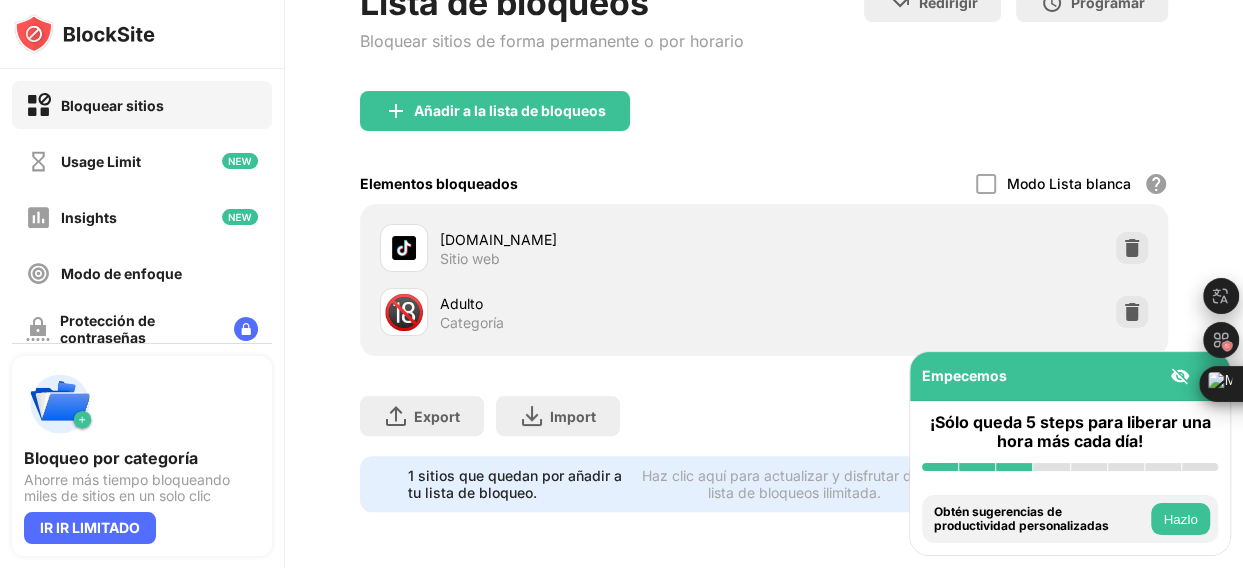 click on "🔞 Adulto Categoría" at bounding box center (764, 312) 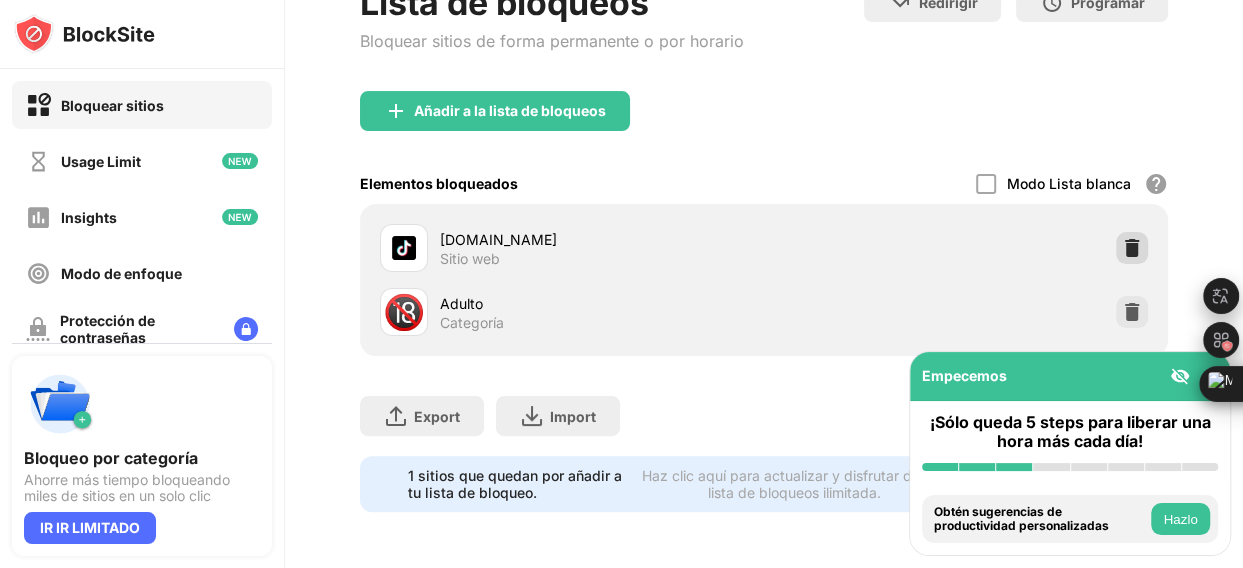 click at bounding box center (1132, 248) 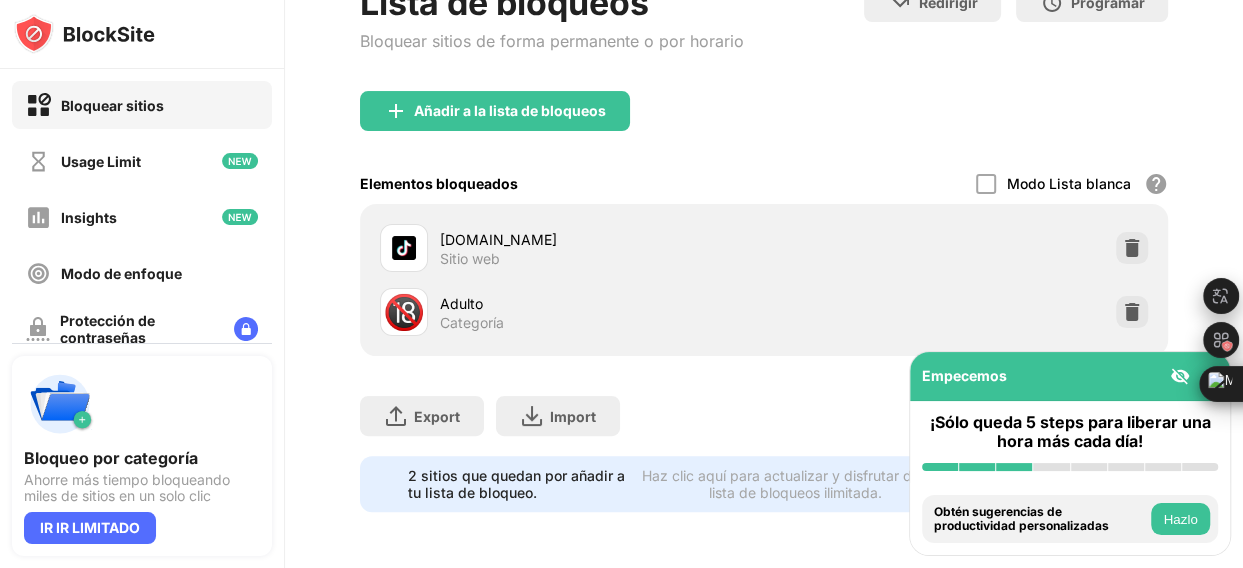 scroll, scrollTop: 93, scrollLeft: 0, axis: vertical 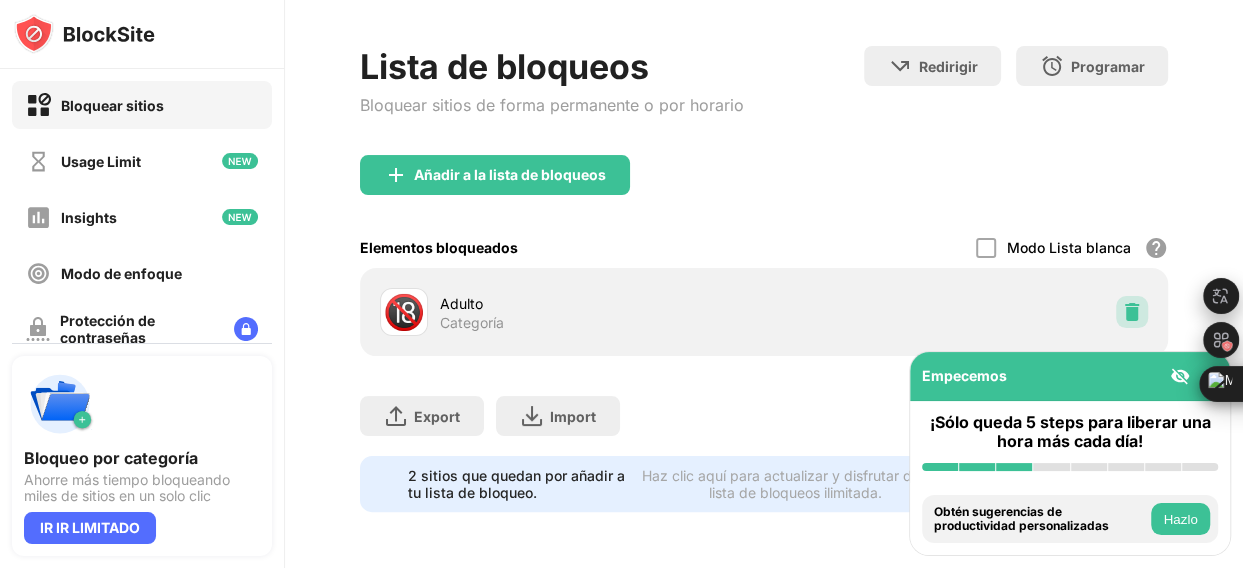 click at bounding box center (1132, 312) 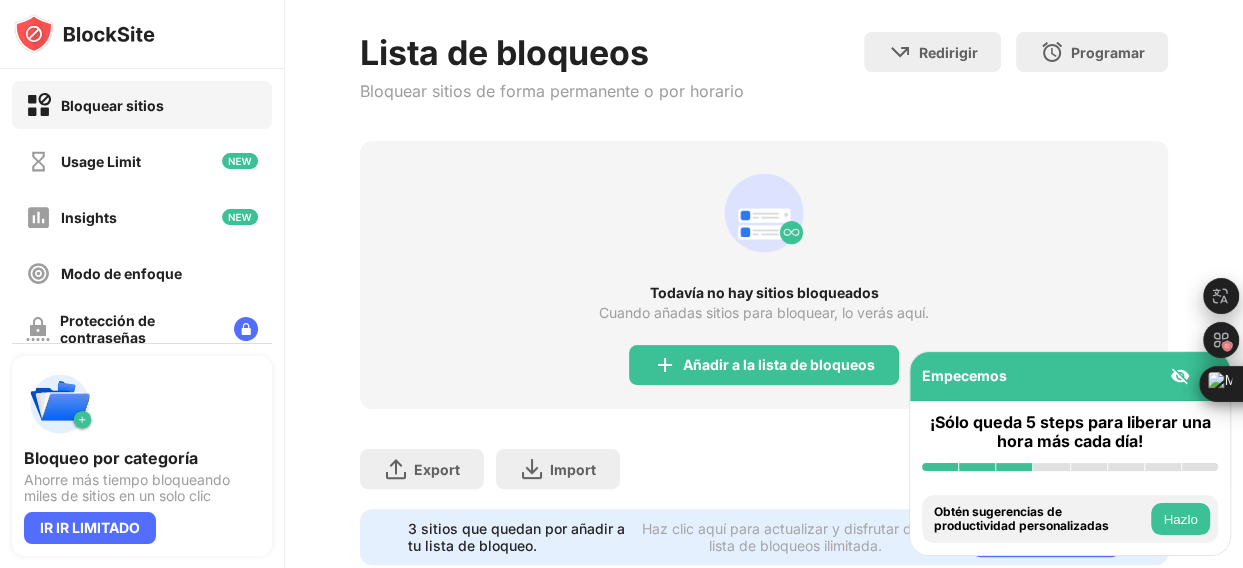 scroll, scrollTop: 143, scrollLeft: 0, axis: vertical 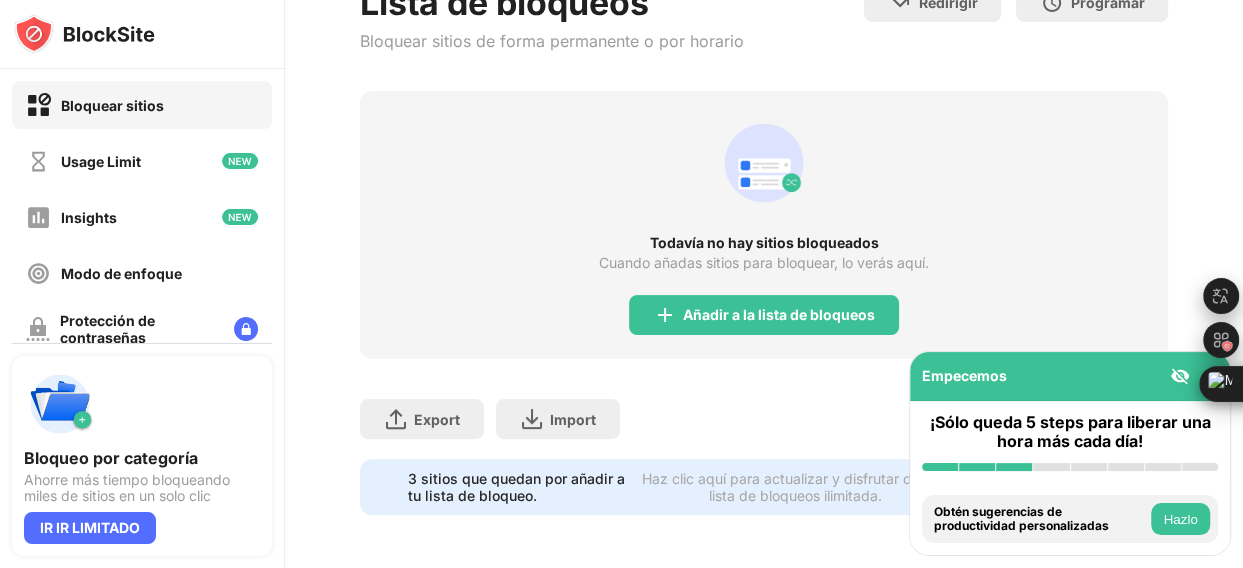 drag, startPoint x: 158, startPoint y: 67, endPoint x: 560, endPoint y: 102, distance: 403.52075 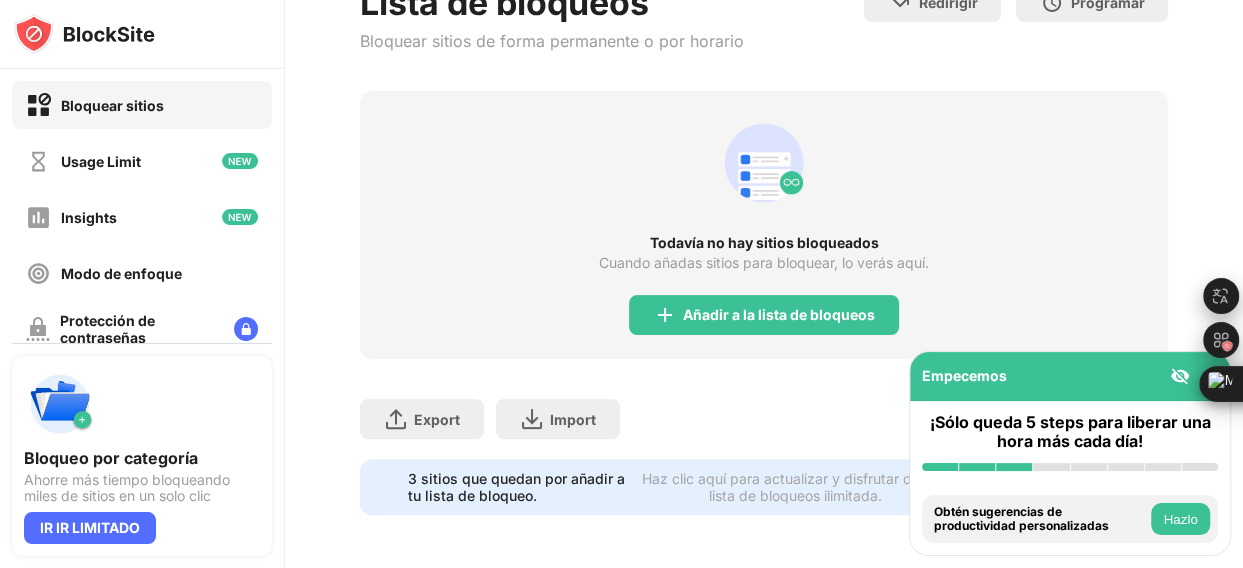 scroll, scrollTop: 0, scrollLeft: 0, axis: both 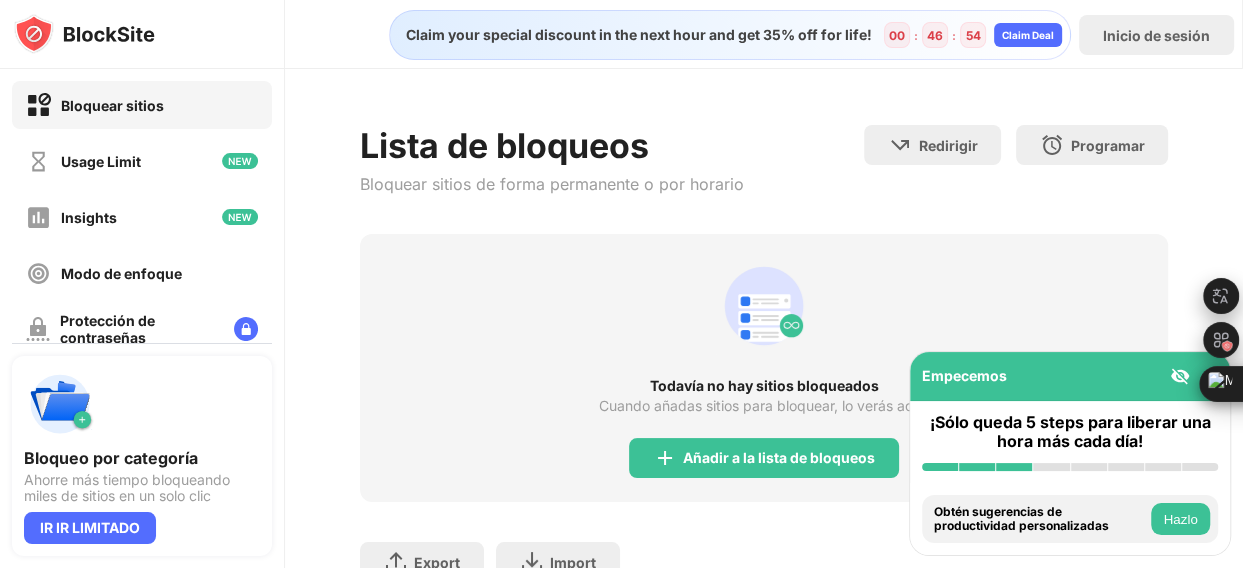 drag, startPoint x: 1145, startPoint y: 1, endPoint x: 511, endPoint y: 402, distance: 750.1713 